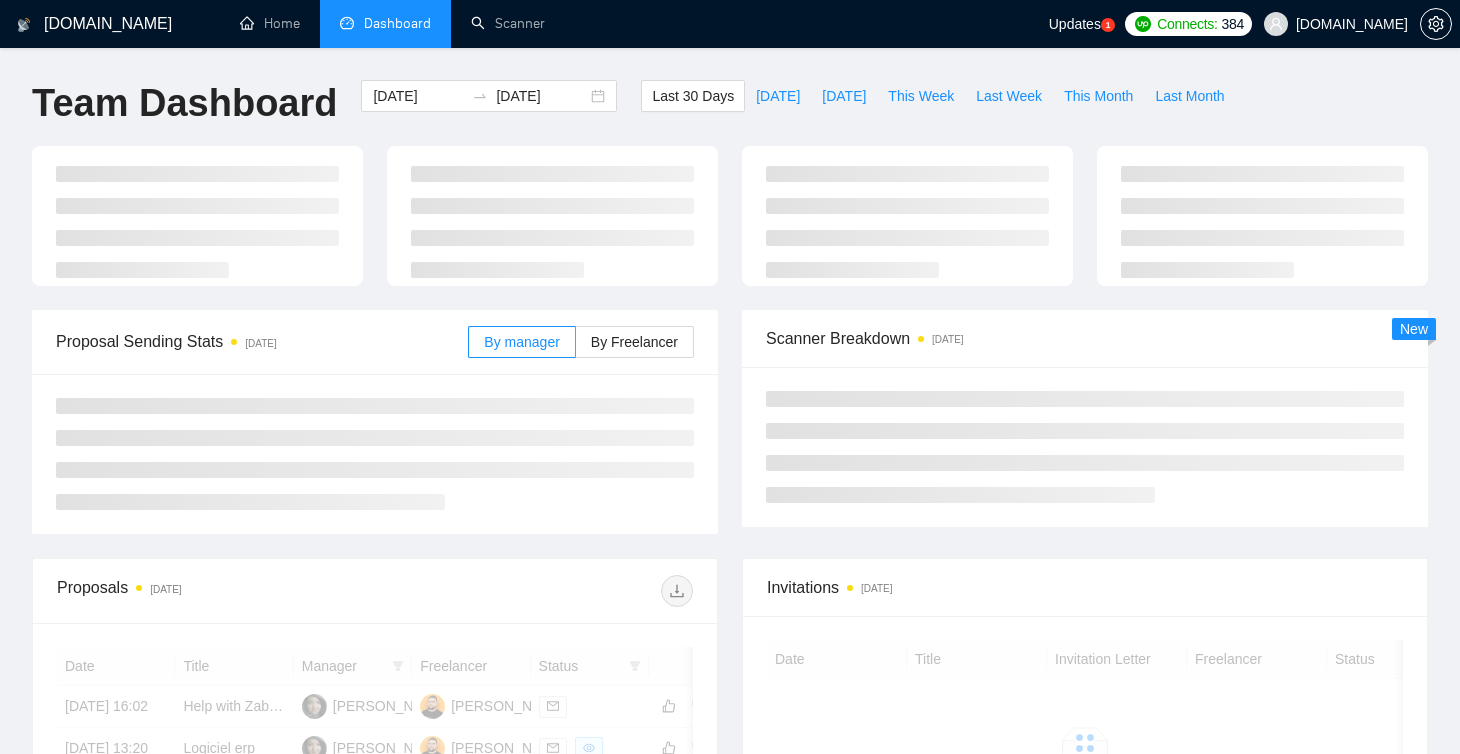 scroll, scrollTop: 0, scrollLeft: 0, axis: both 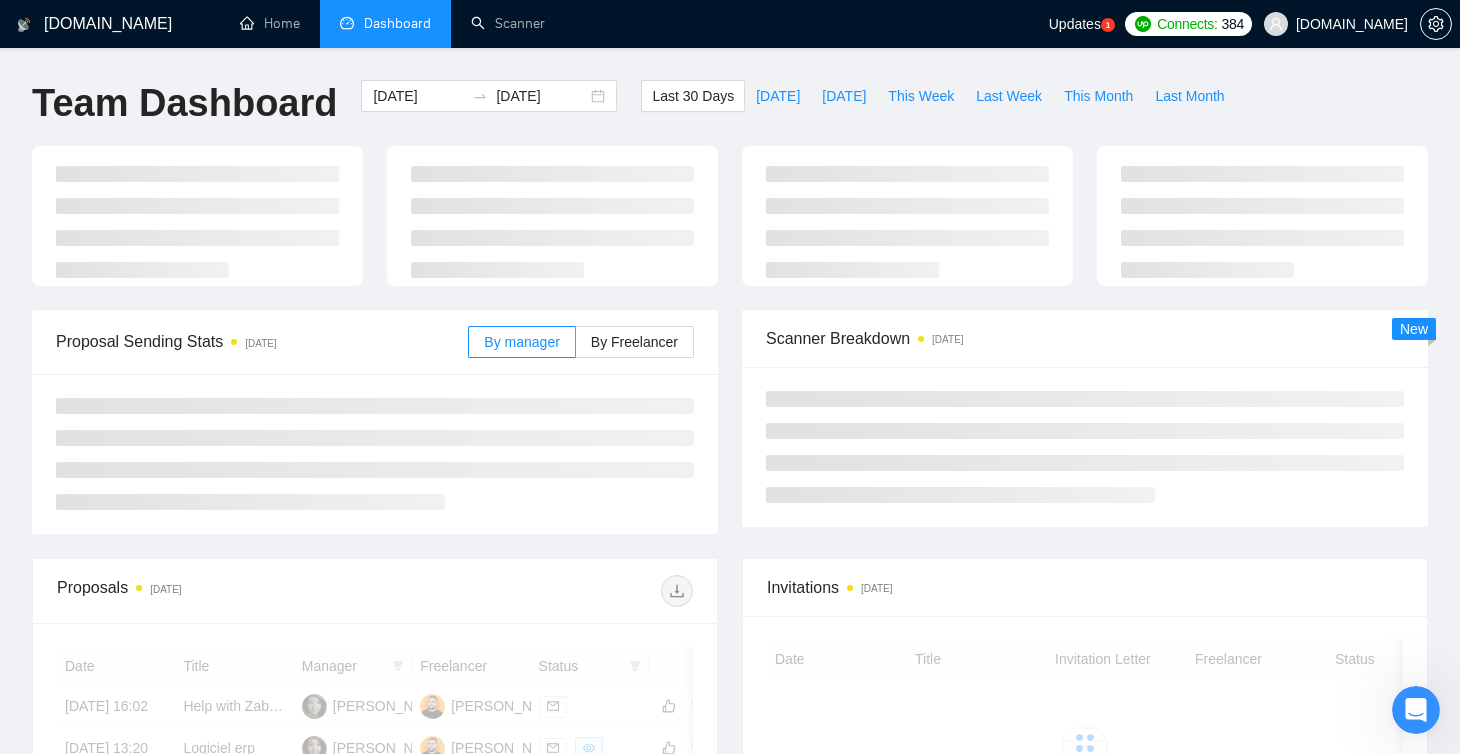 click at bounding box center (552, 216) 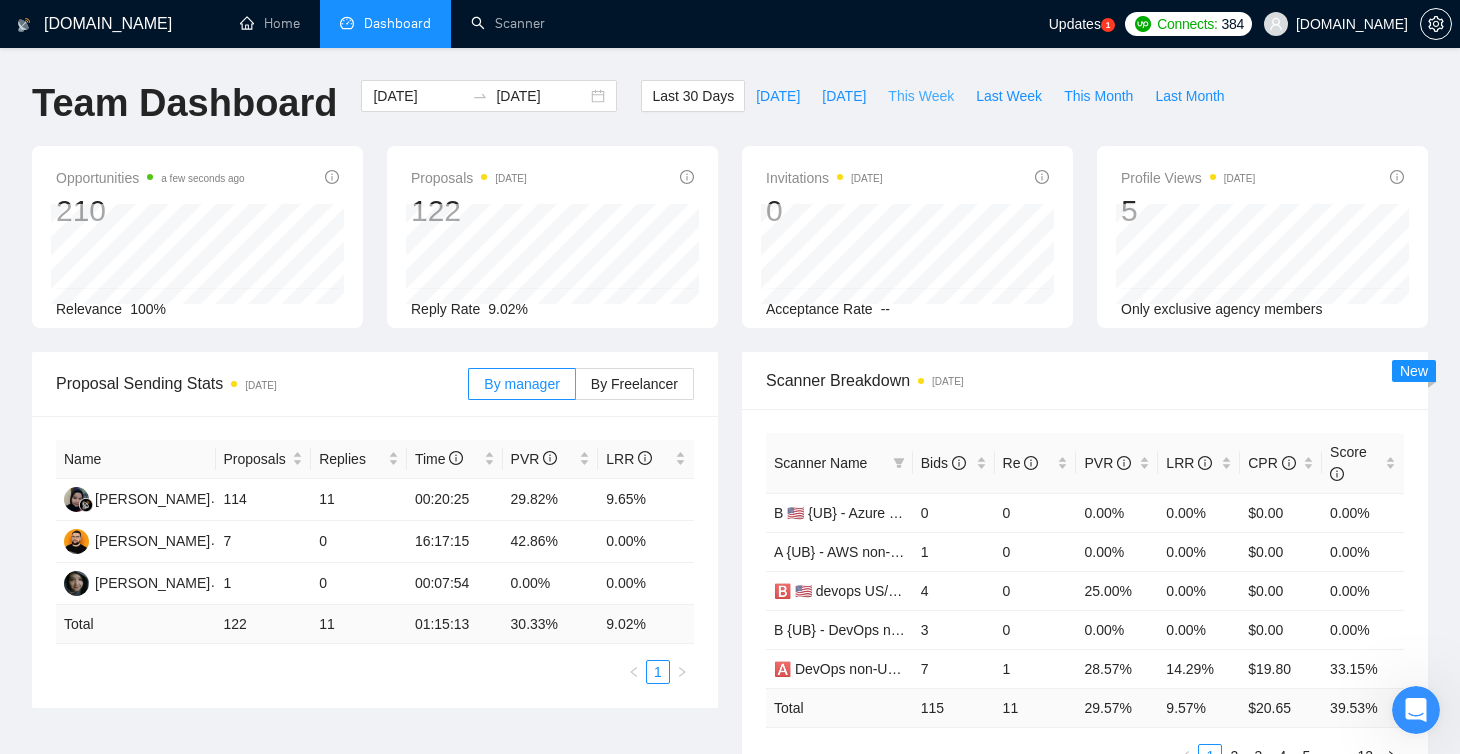 click on "This Week" at bounding box center (921, 96) 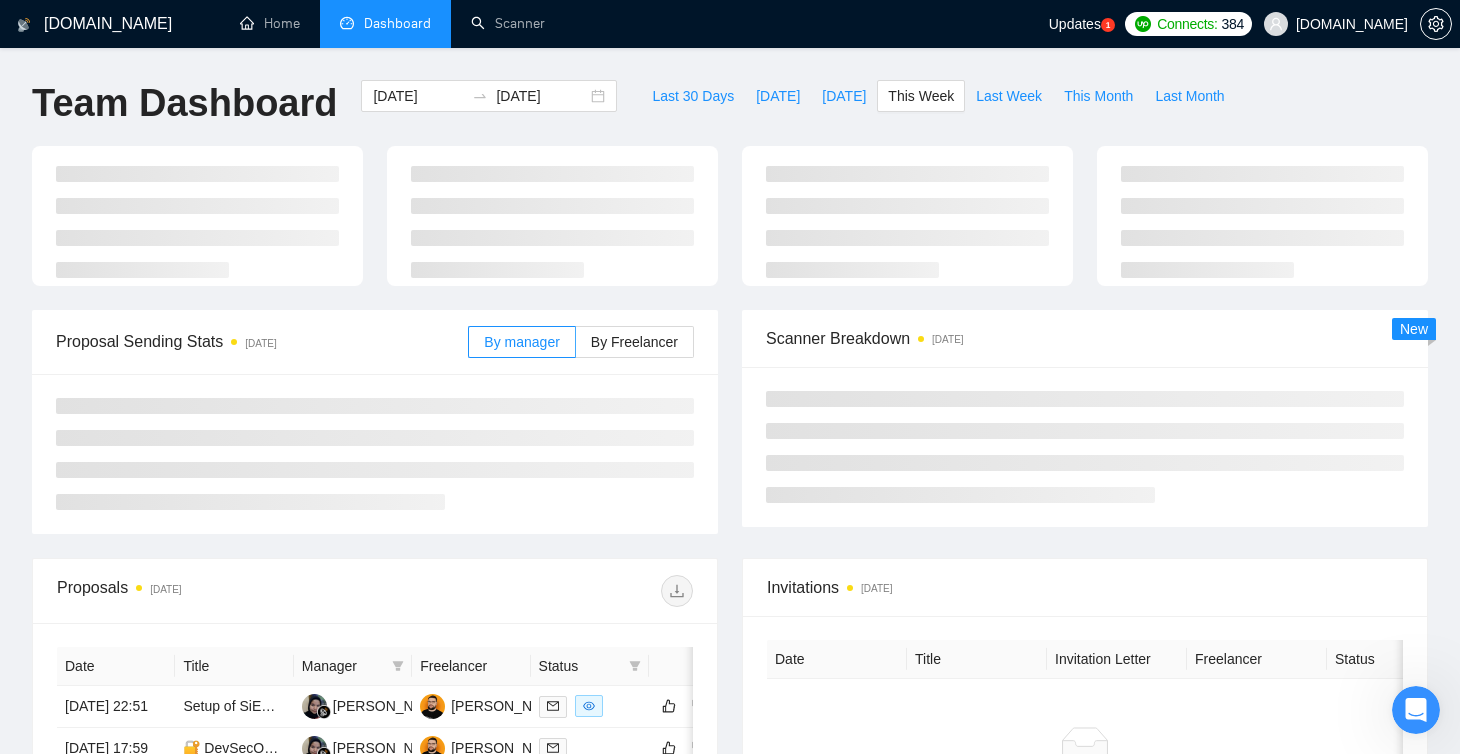 type on "[DATE]" 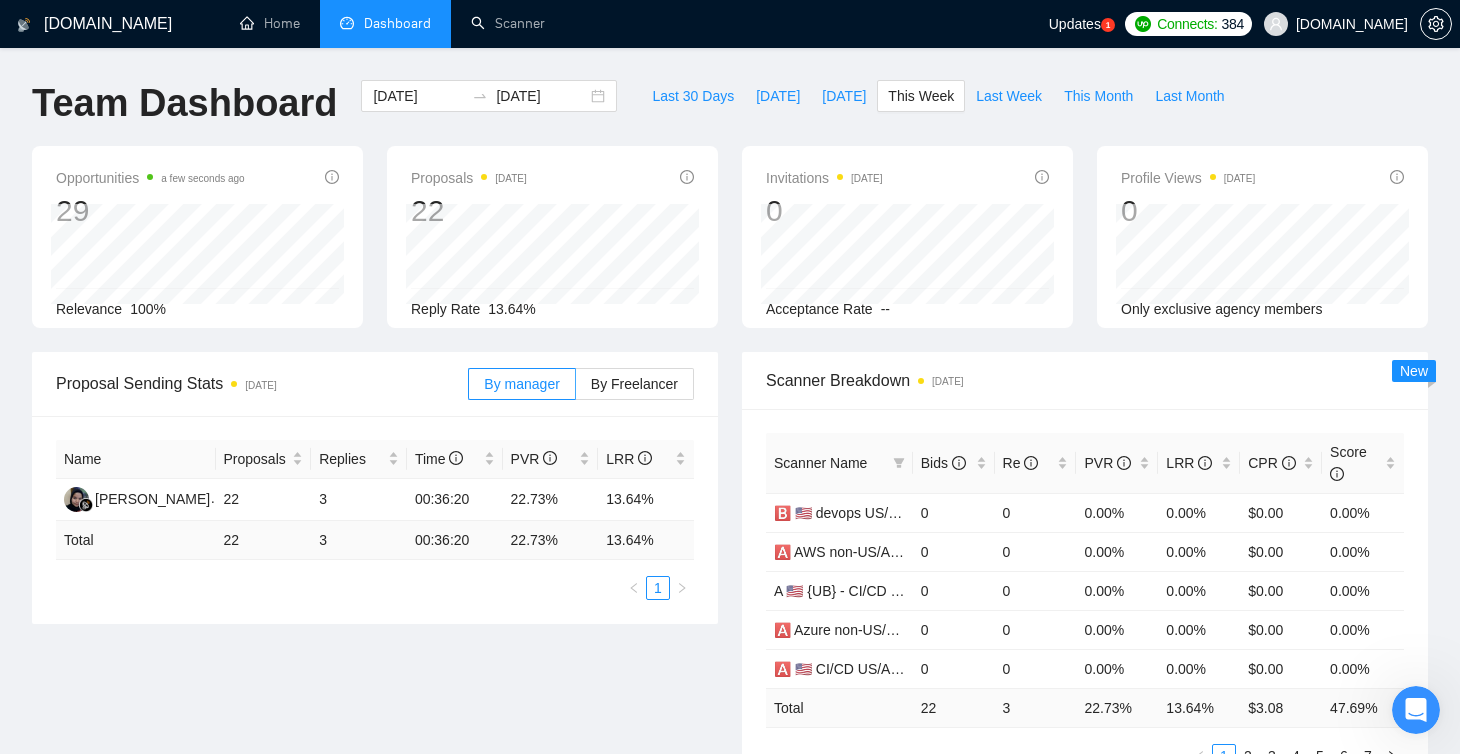 click on "Updates" at bounding box center (1075, 24) 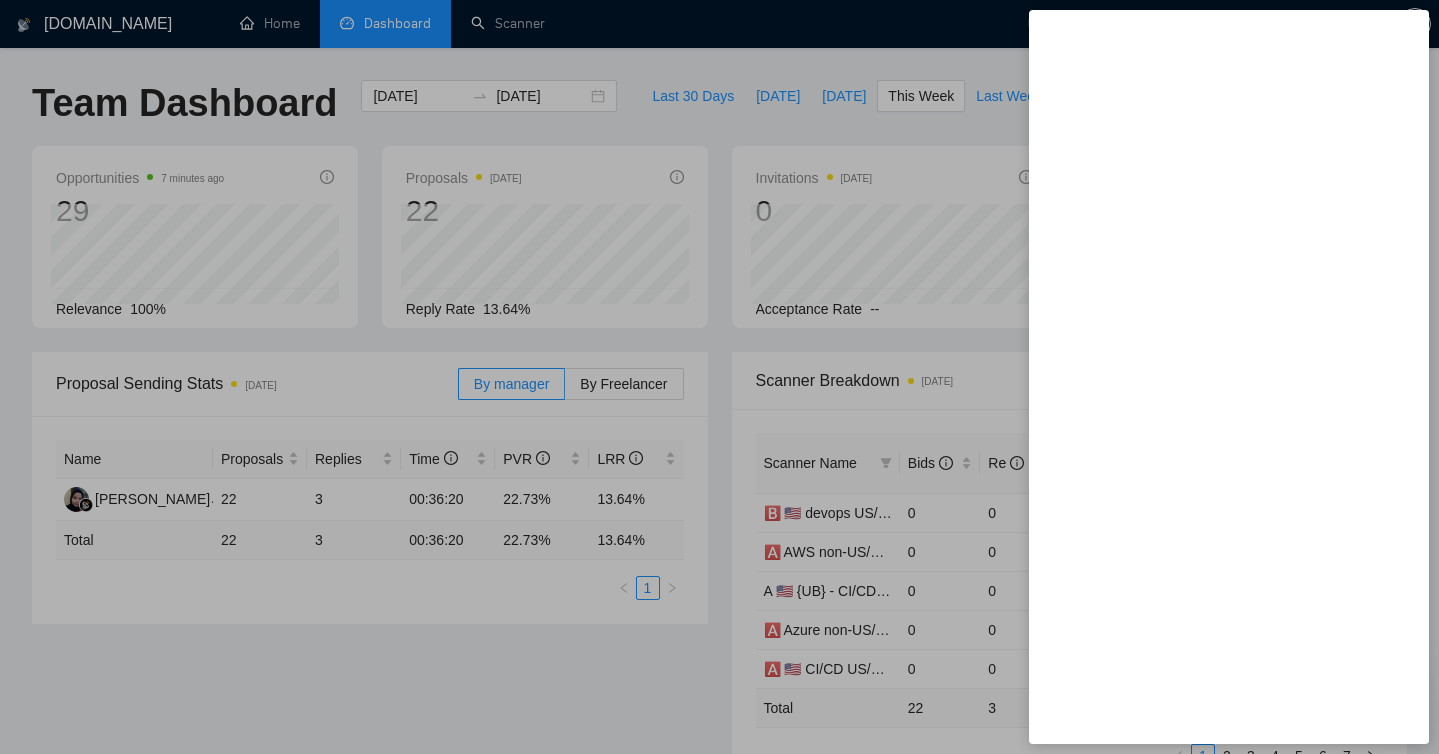click at bounding box center [719, 377] 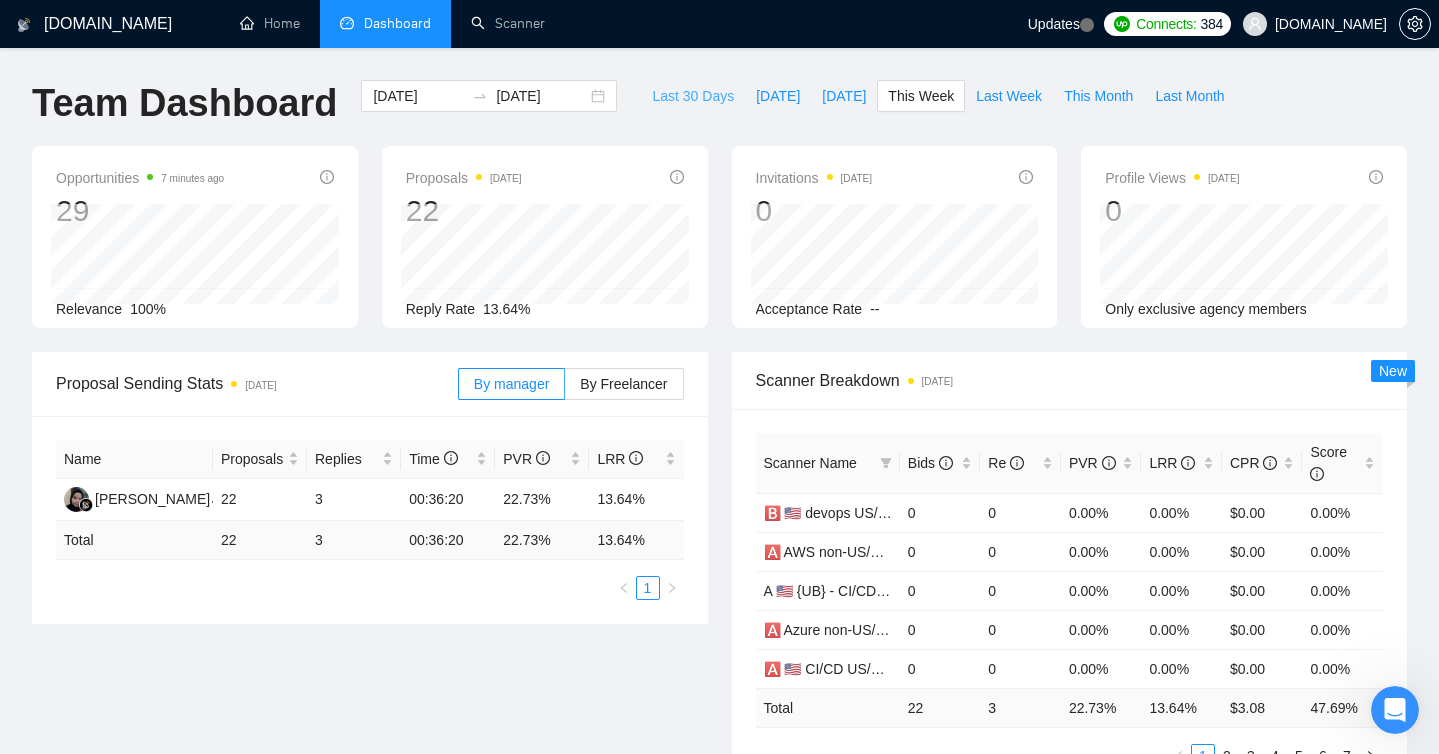 click on "Last 30 Days" at bounding box center [693, 96] 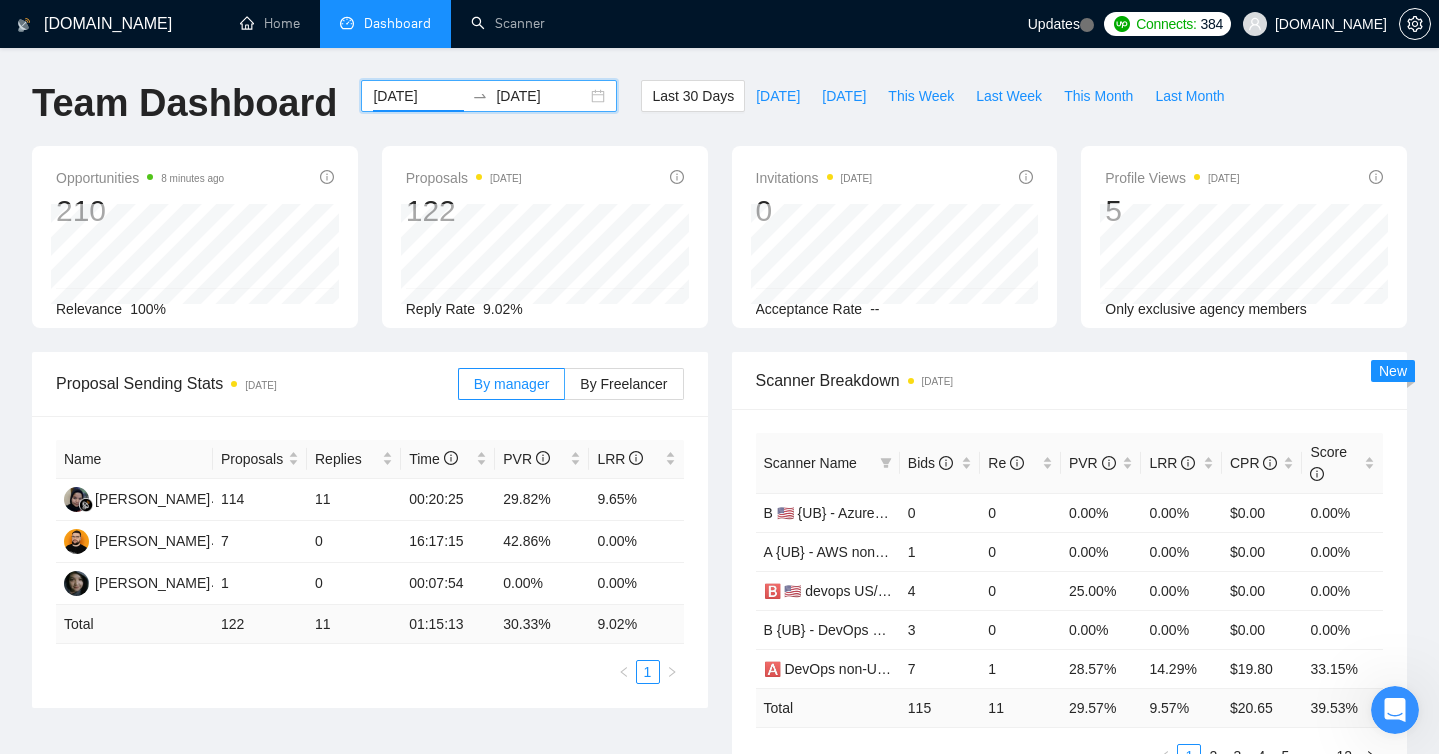click on "[DATE]" at bounding box center (418, 96) 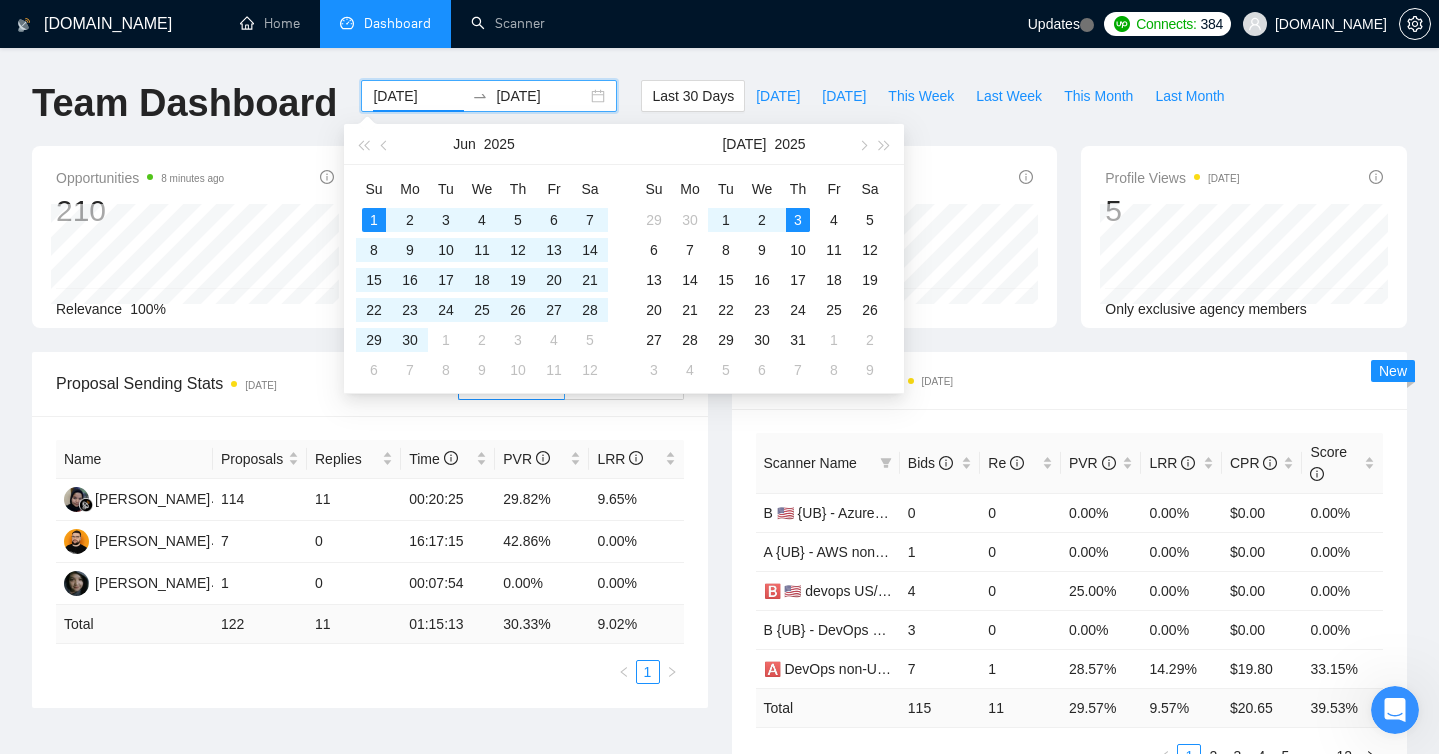 type on "[DATE]" 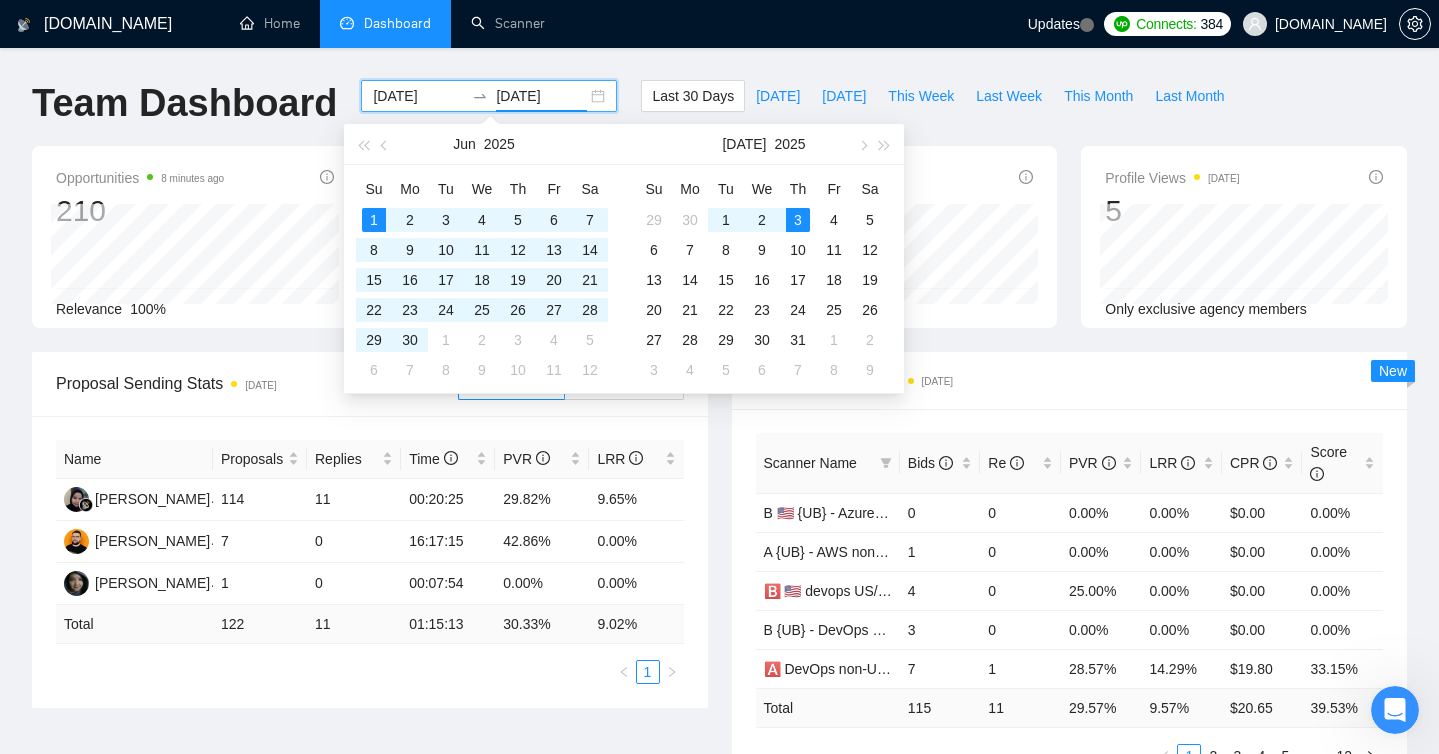 click on "[DATE]" at bounding box center (541, 96) 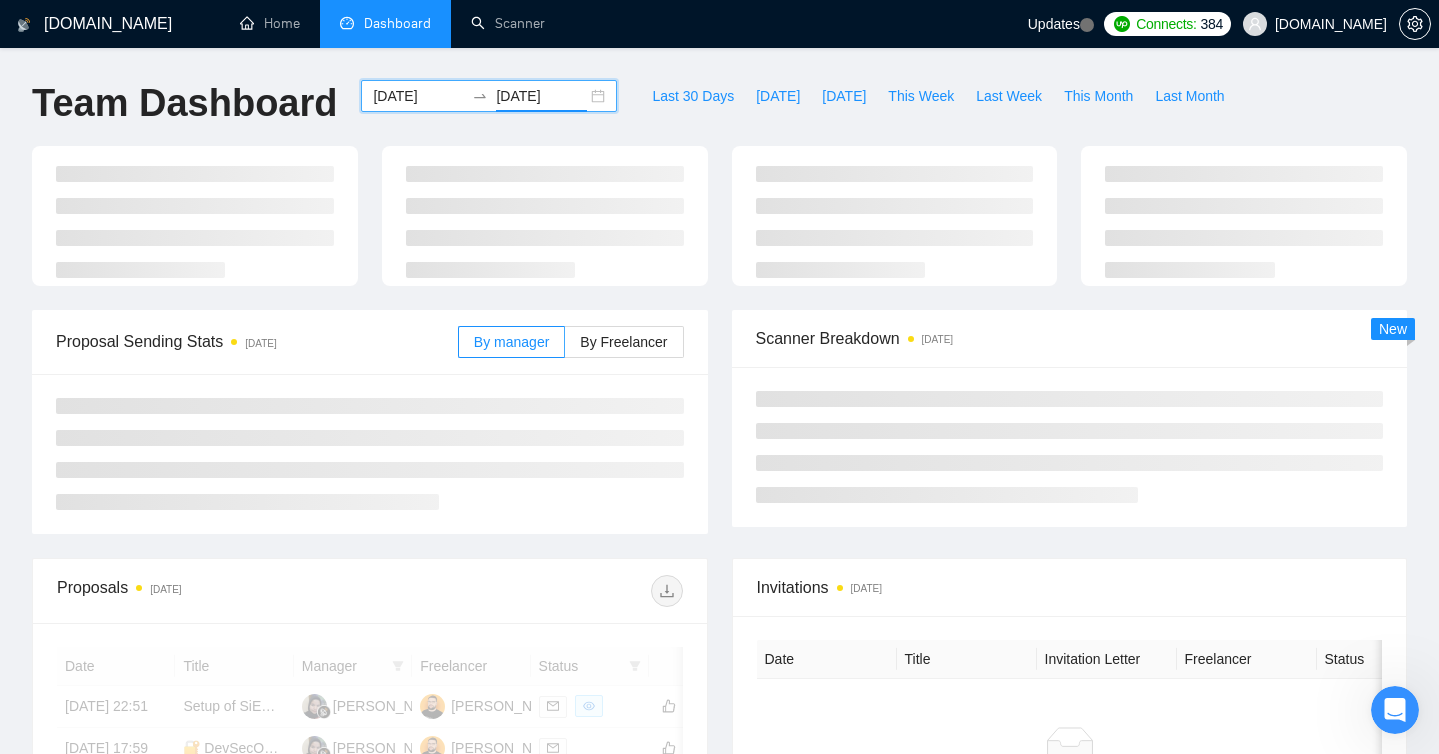 click on "[DATE]" at bounding box center [541, 96] 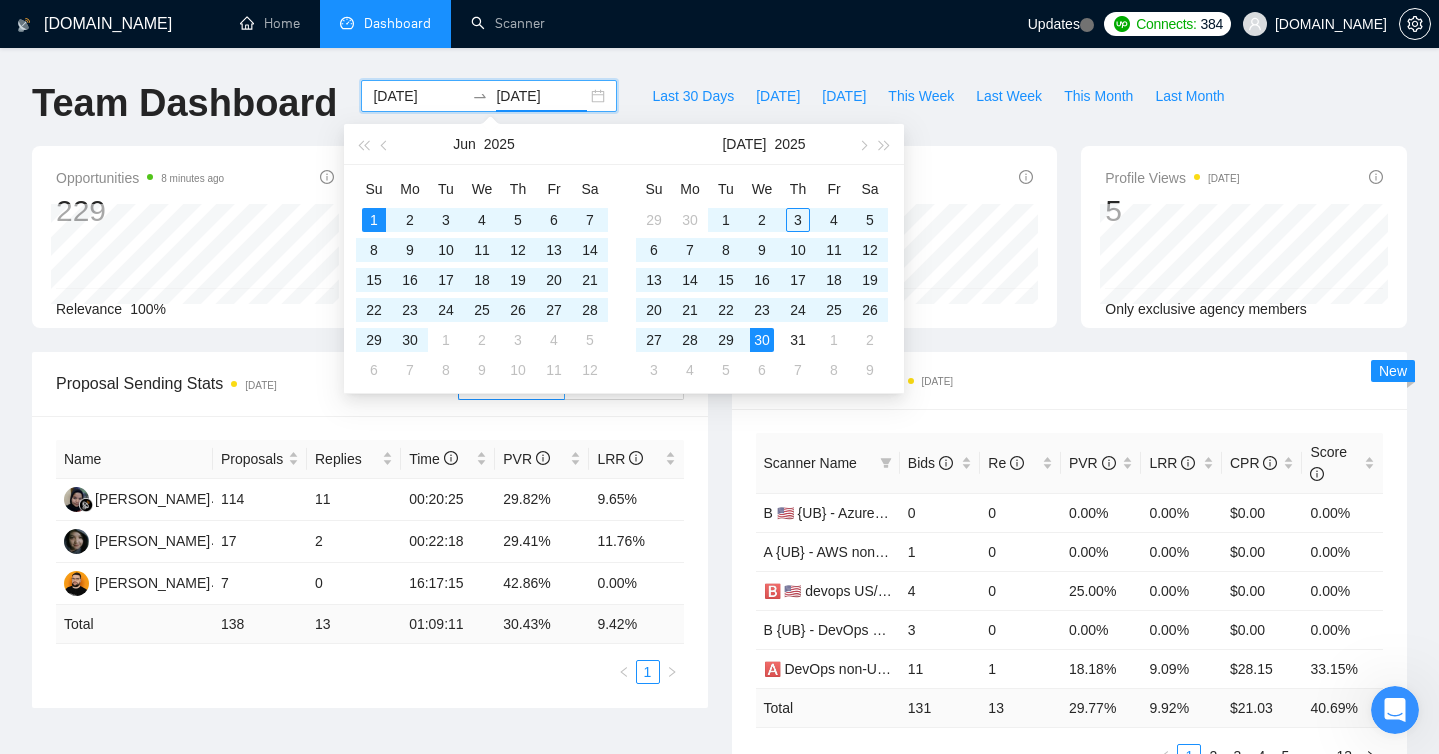 click on "[DATE]" at bounding box center (541, 96) 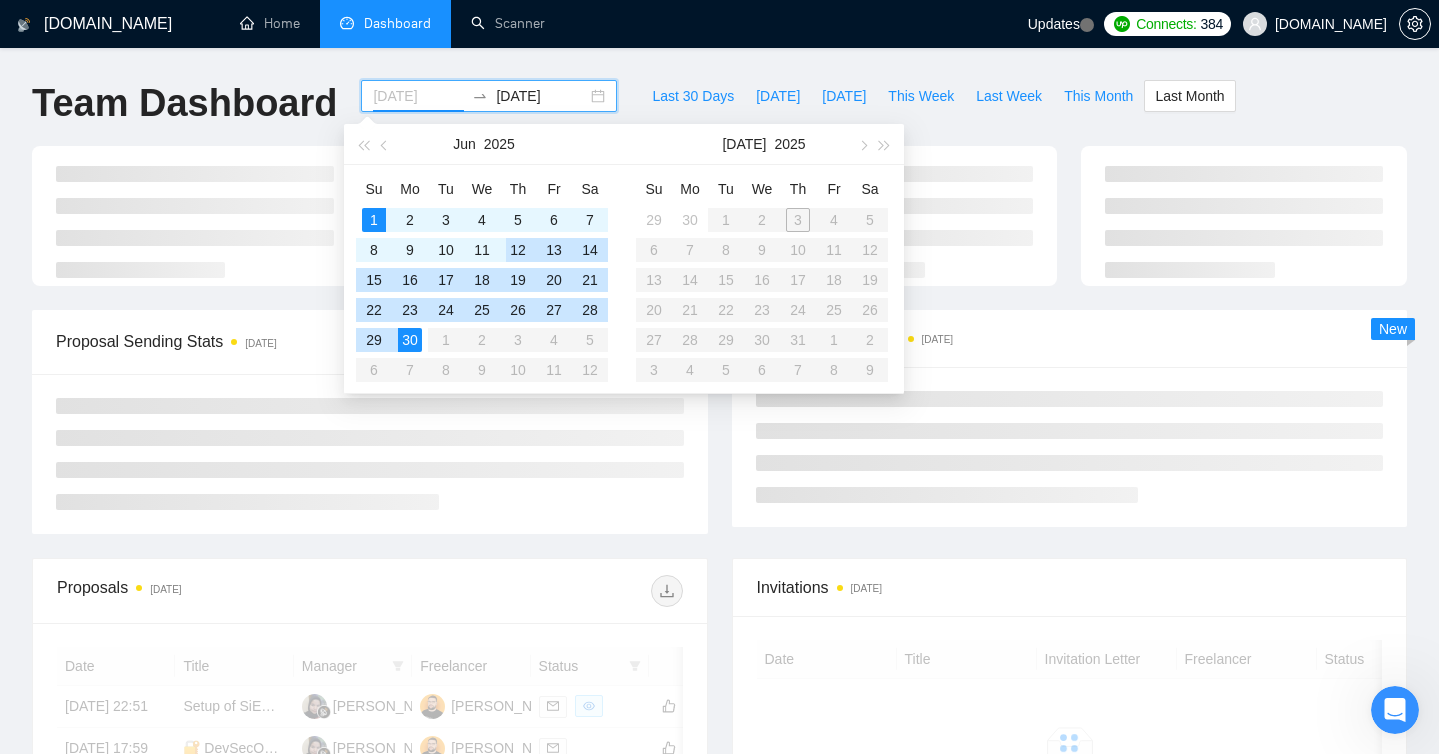 type on "[DATE]" 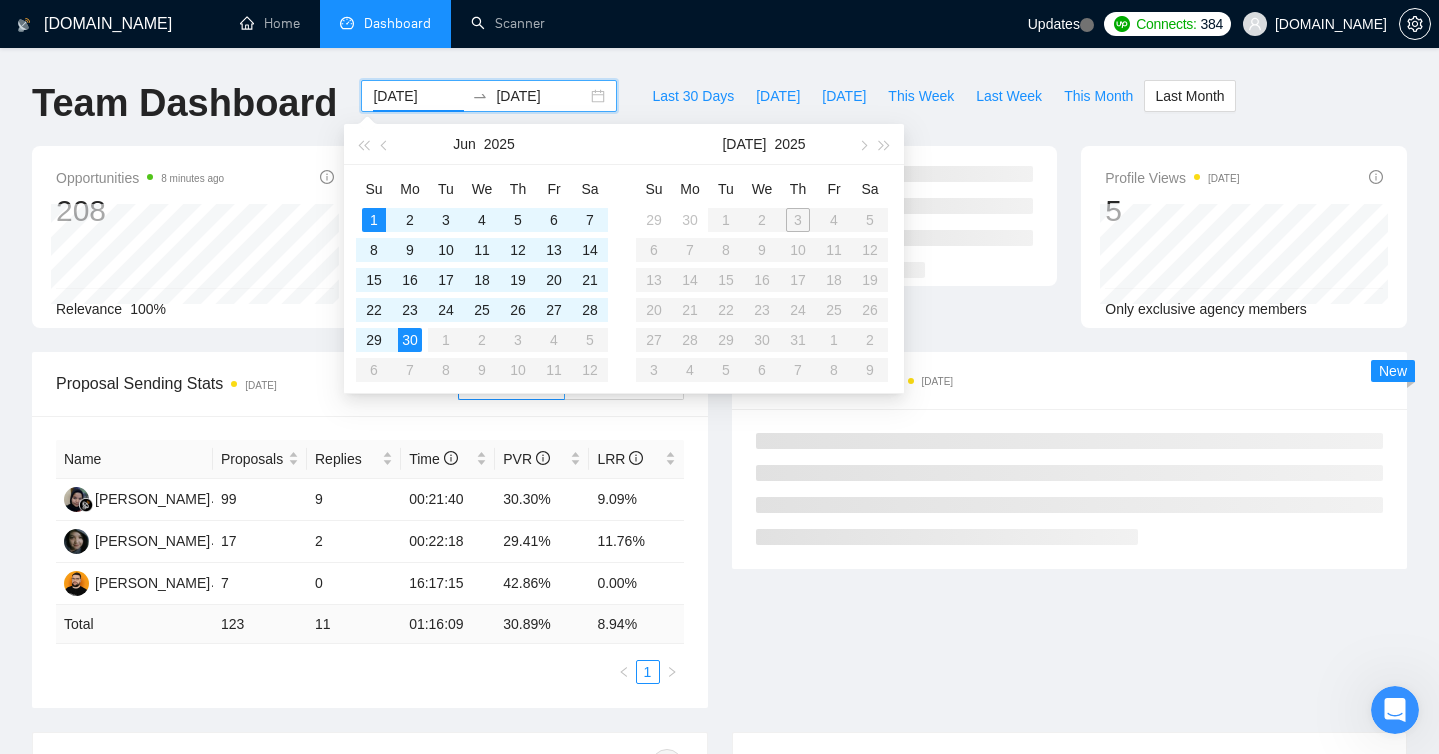 click on "Name Proposals Replies Time   PVR   LRR   [GEOGRAPHIC_DATA] 99 9 00:21:40 30.30% 9.09% Yoke [PERSON_NAME] 17 2 00:22:18 29.41% 11.76% [PERSON_NAME] 7 0 16:17:15 42.86% 0.00% Total 123 11 01:16:09 30.89 % 8.94 % 1" at bounding box center [370, 562] 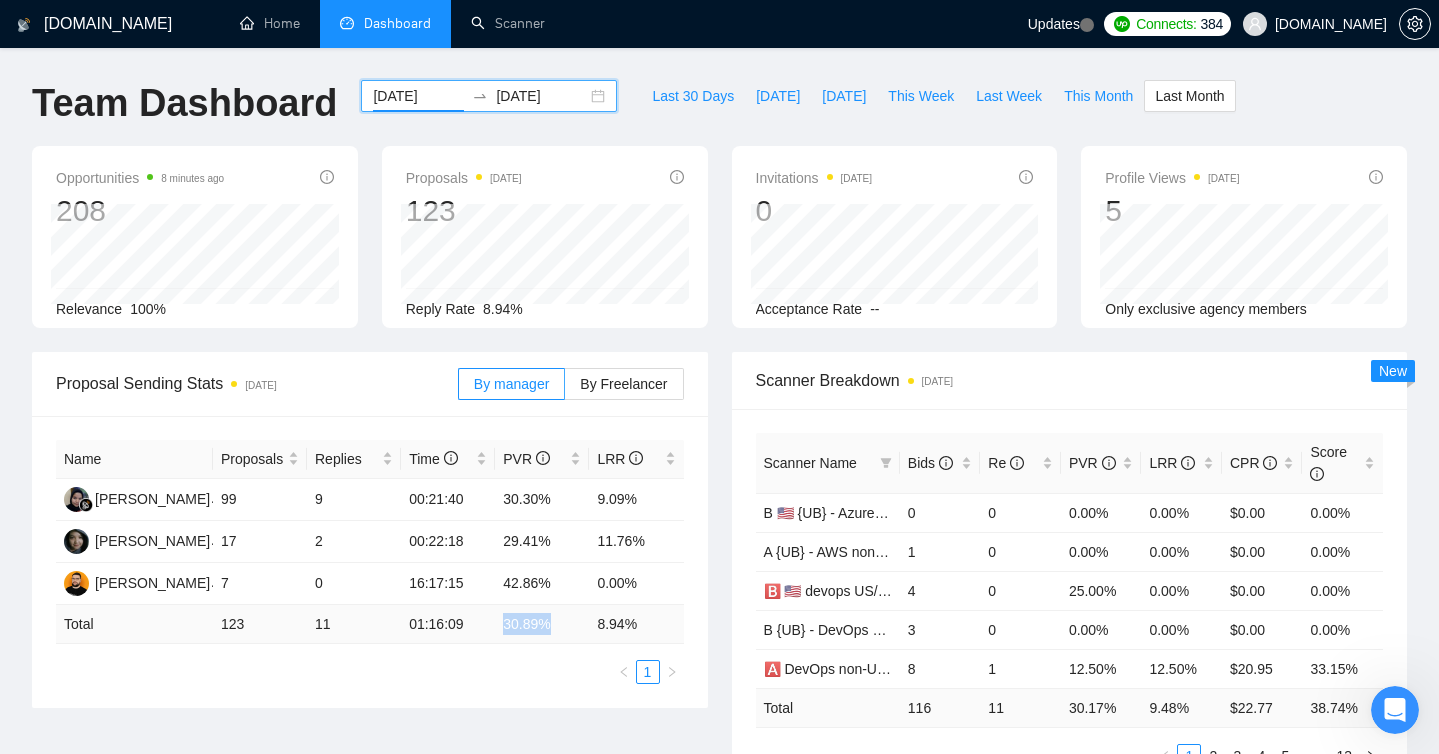 copy on "30.89 %" 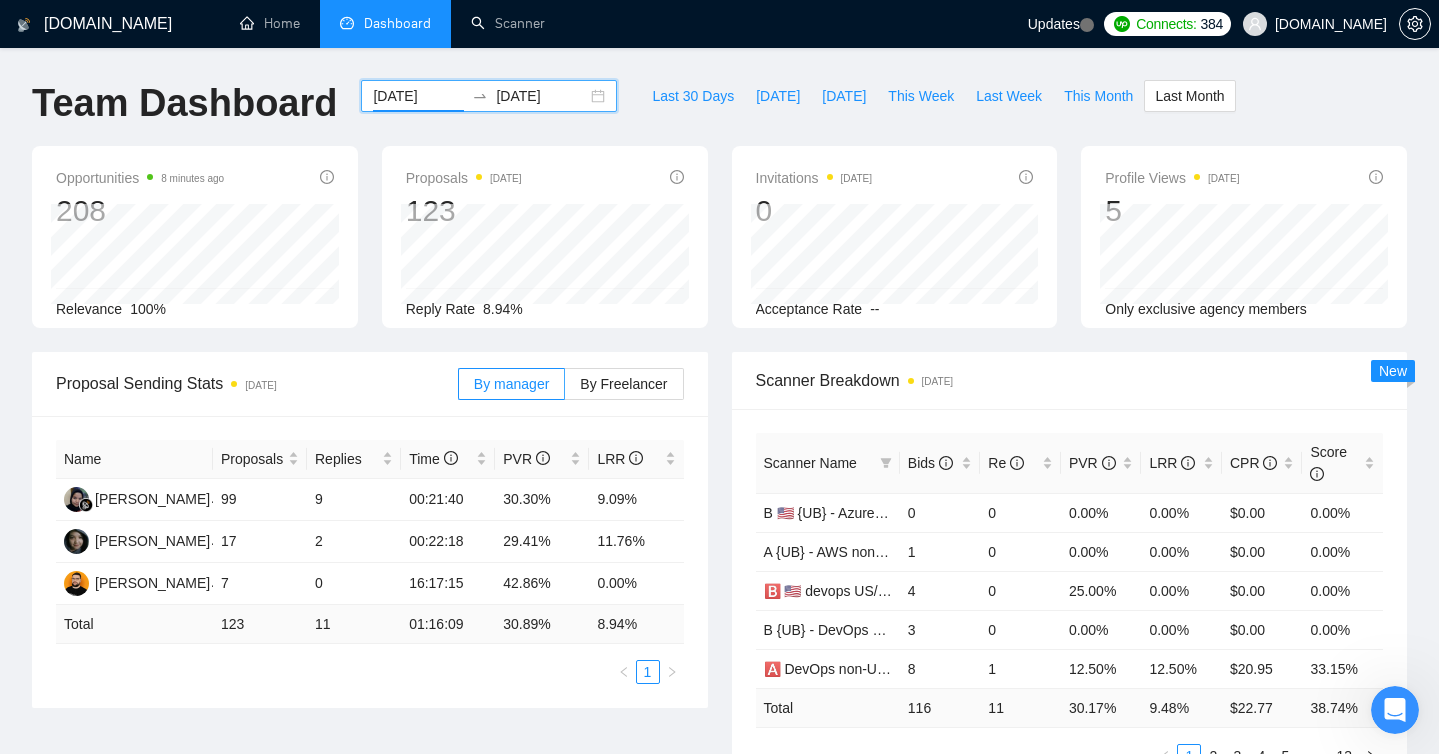 click on "8.94 %" at bounding box center [636, 624] 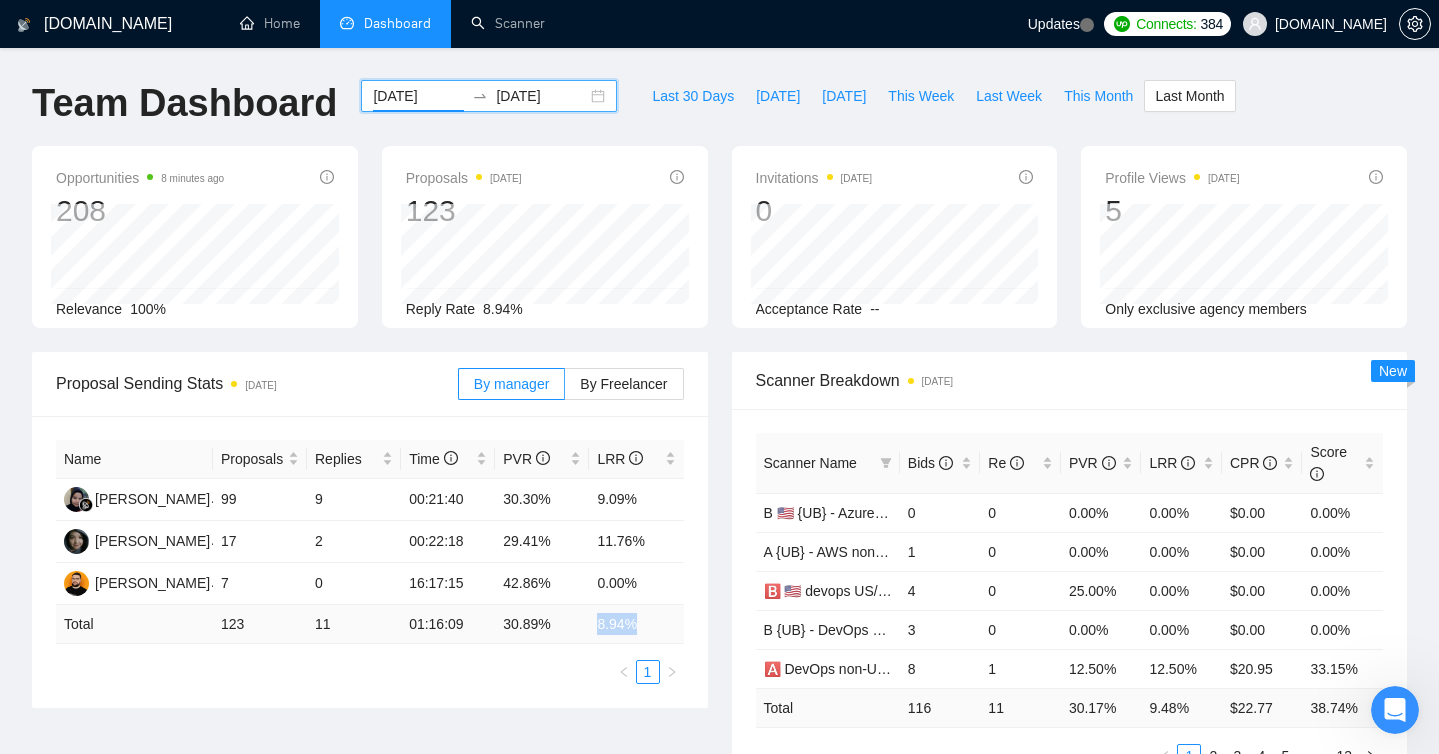 drag, startPoint x: 597, startPoint y: 623, endPoint x: 691, endPoint y: 623, distance: 94 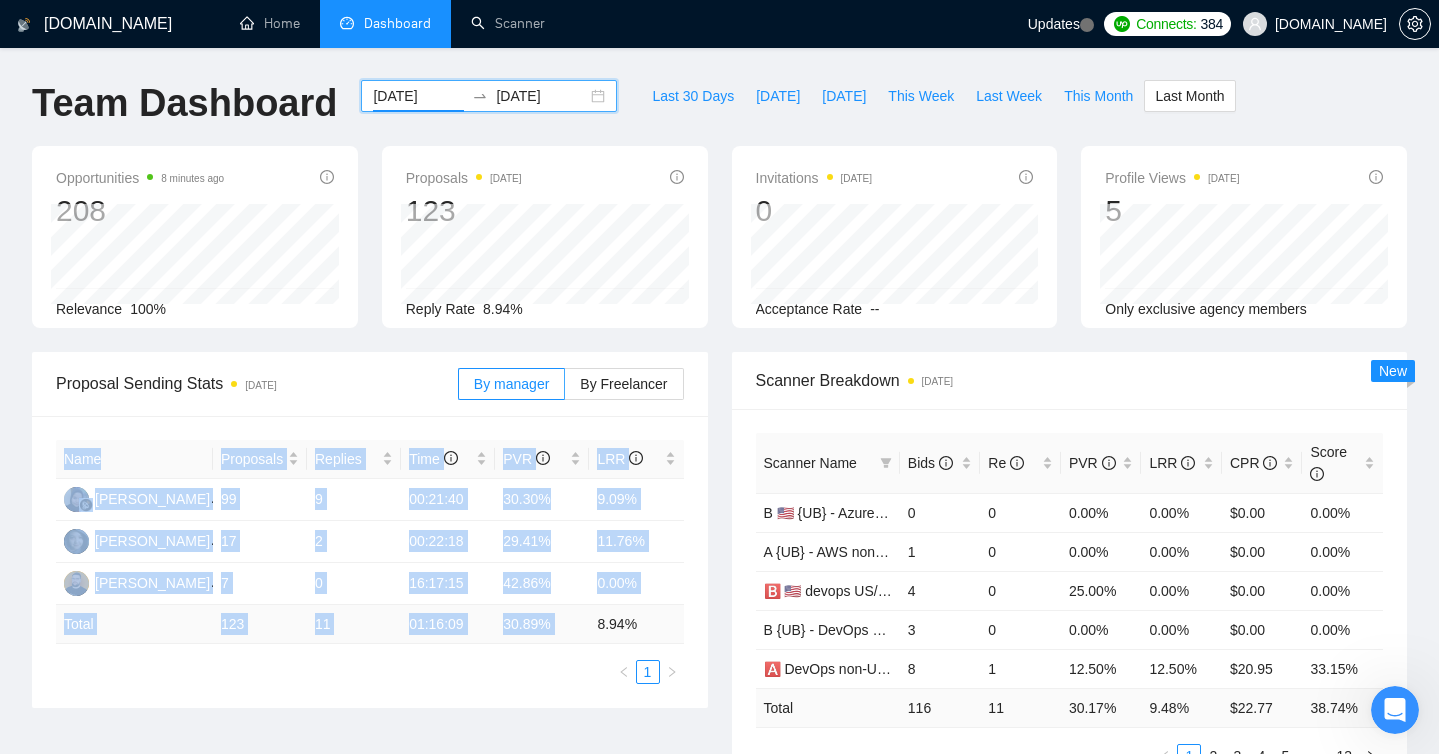 copy on "Name Proposals Replies Time   PVR   LRR   [GEOGRAPHIC_DATA] 99 9 00:21:40 30.30% 9.09% Yoke [PERSON_NAME] 17 2 00:22:18 29.41% 11.76% [PERSON_NAME] 7 0 16:17:15 42.86% 0.00% Total 123 11 01:16:09 30.89 %" 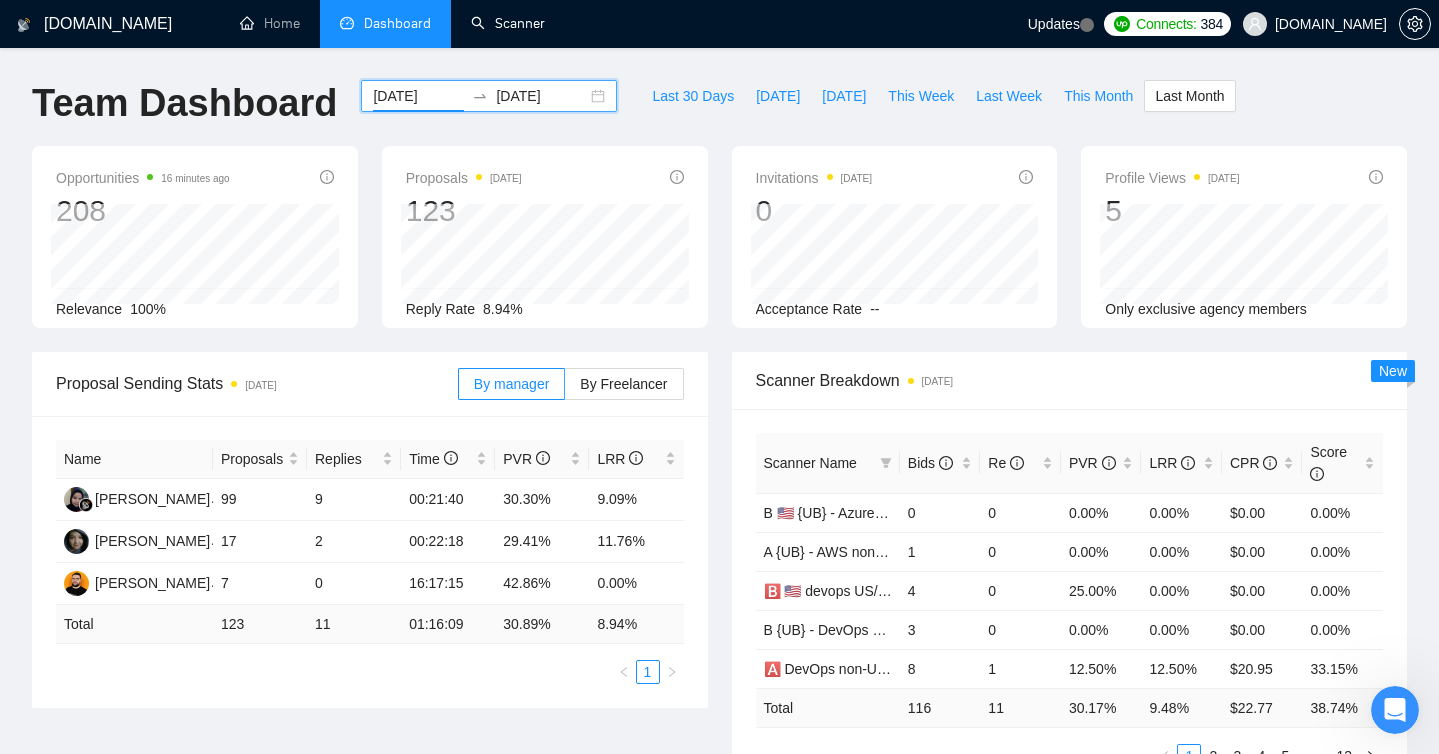 click on "[DOMAIN_NAME] Home Dashboard Scanner Updates
Connects: 384 [DOMAIN_NAME] Team Dashboard [DATE] [DATE] Last 30 Days [DATE] [DATE] This Week Last Week This Month Last Month Opportunities 16 minutes ago 208   Relevance 100% Proposals [DATE] 123   Reply Rate 8.94% Invitations [DATE] 0   Acceptance Rate -- Profile Views [DATE] 5   Only exclusive agency members Proposal Sending Stats [DATE] By manager By Freelancer Name Proposals Replies Time   PVR   LRR   [PERSON_NAME] 99 9 00:21:40 30.30% 9.09% Yoke [PERSON_NAME] 17 2 00:22:18 29.41% 11.76% [PERSON_NAME] 7 0 16:17:15 42.86% 0.00% Total 123 11 01:16:09 30.89 % 8.94 % 1 Scanner Breakdown [DATE] Scanner Name Bids   Re   PVR   LRR   CPR   Score   B 🇺🇸 {UB} - Azure US/AU/CA why good fit 0 0 0.00% 0.00% $0.00 0.00% A {UB} - AWS non-US/AU/CA 1 0 0.00% 0.00% $0.00 0.00% 🅱️ 🇺🇸 devops US/AU/CA relevant exp  4 0 25.00% 0.00% $0.00 0.00% B {UB} - DevOps non-US/AU/CA - process 3 0 8" at bounding box center [719, 803] 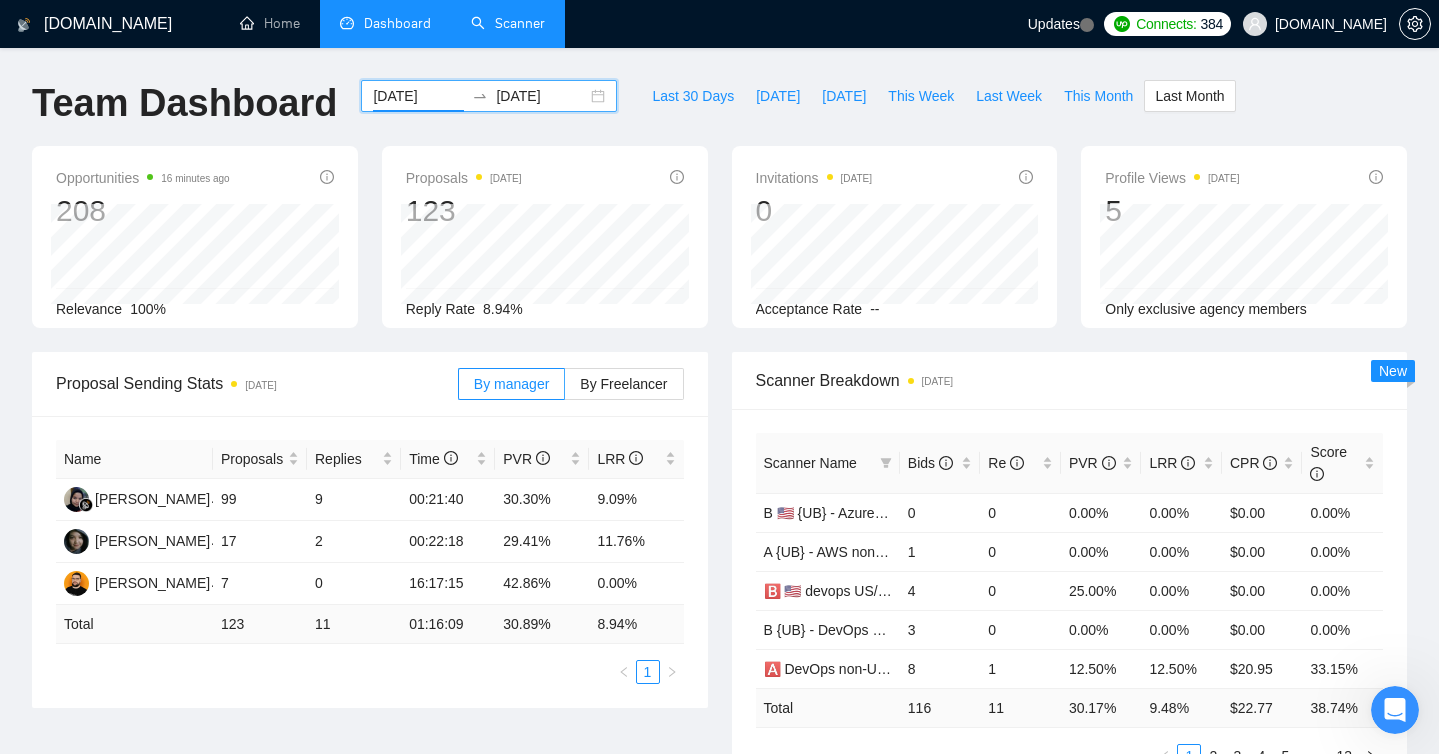 click on "Scanner" at bounding box center (508, 23) 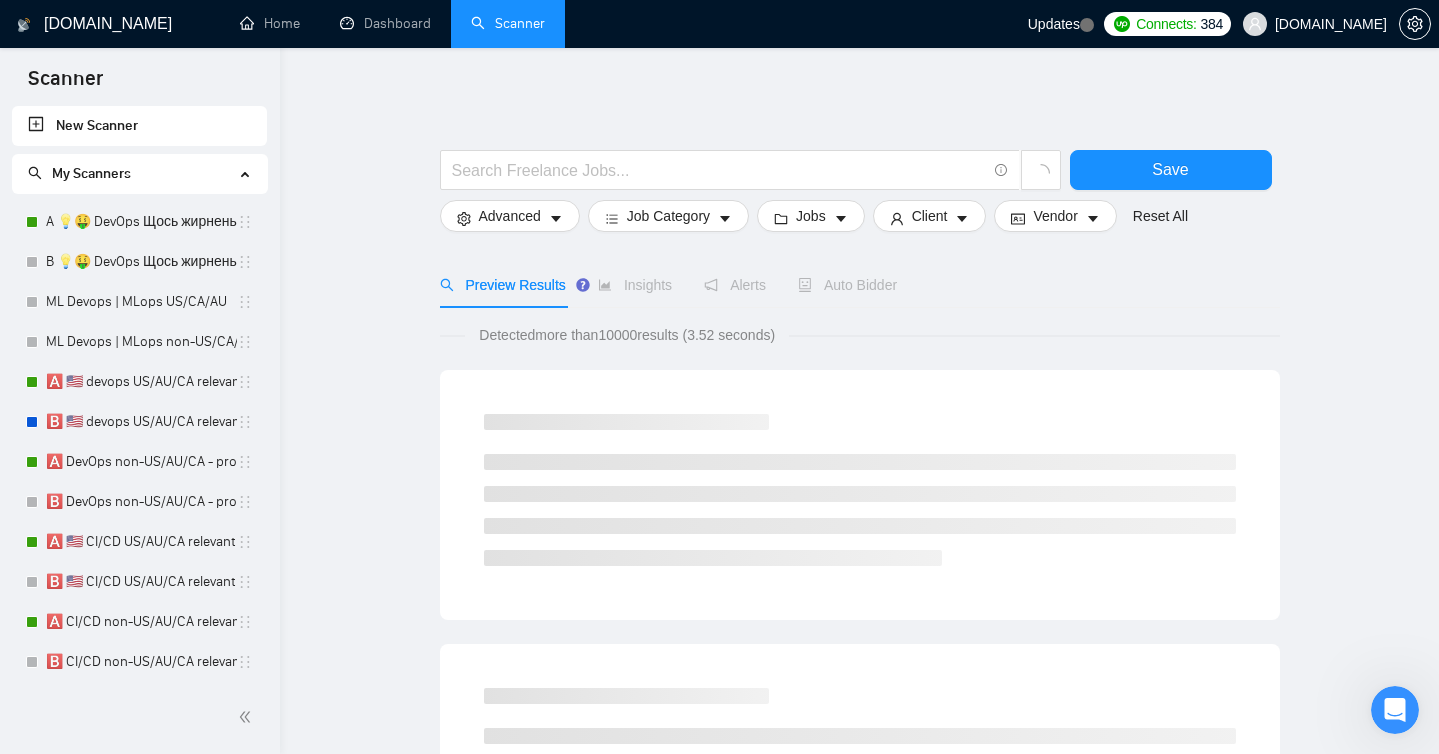 click on "A 💡🤑 DevOps Щось жирненьке - new cover letter + General + Sandor AI" at bounding box center [141, 222] 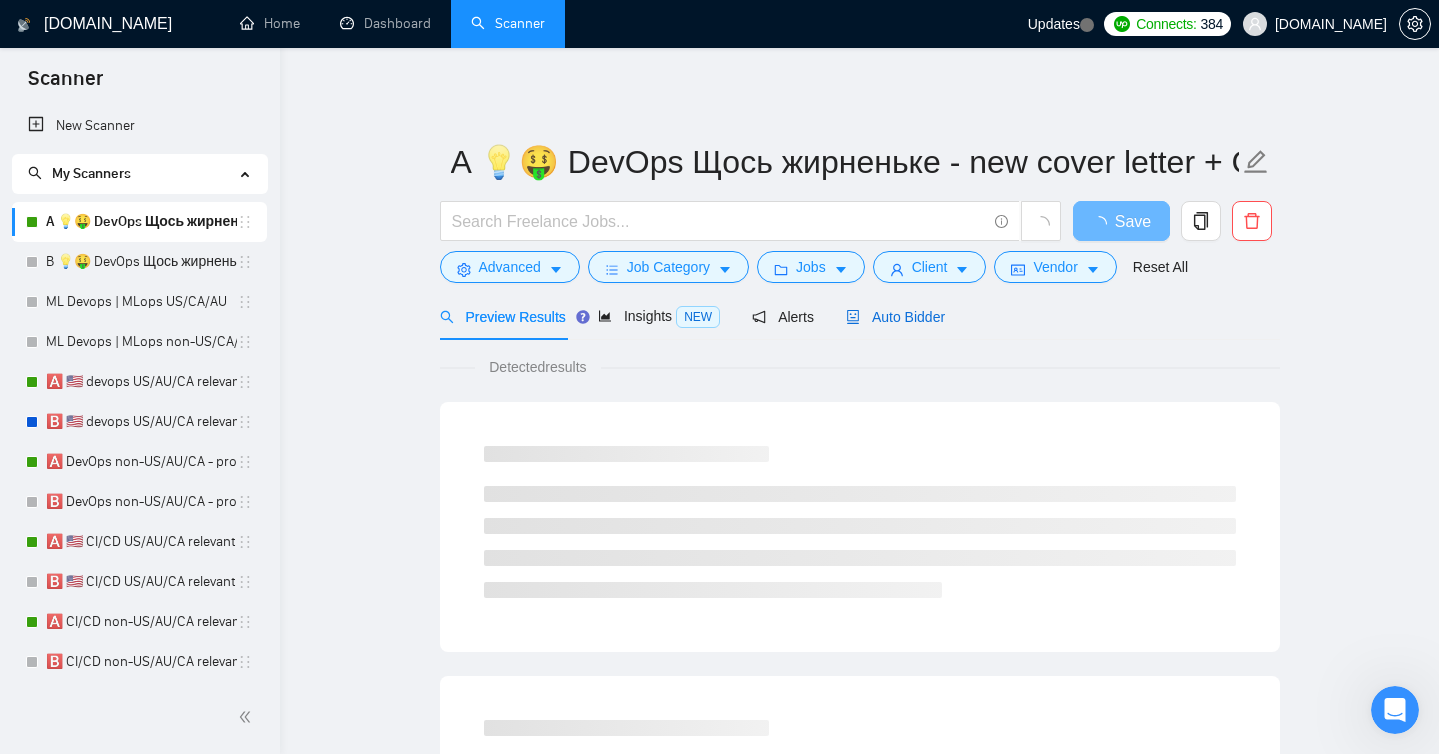 click on "Auto Bidder" at bounding box center (895, 317) 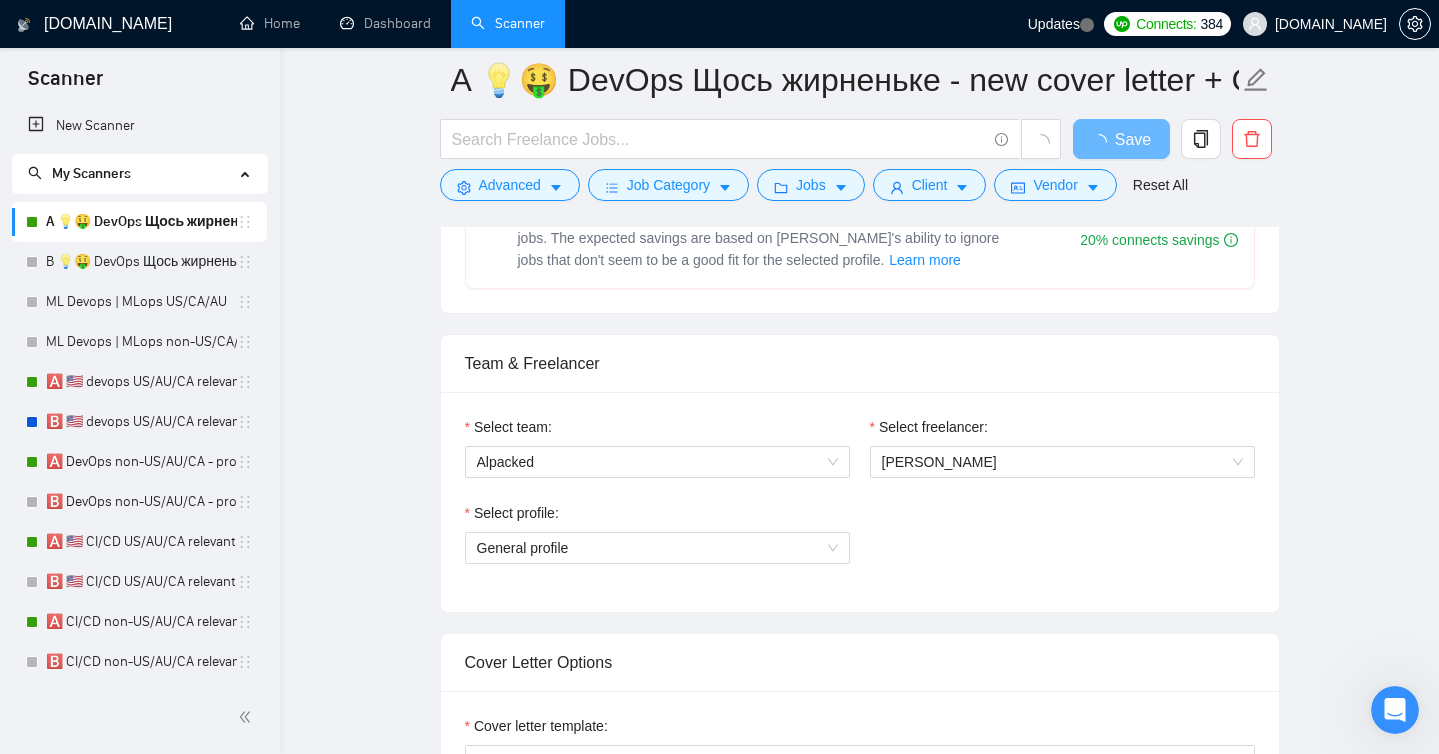 scroll, scrollTop: 929, scrollLeft: 0, axis: vertical 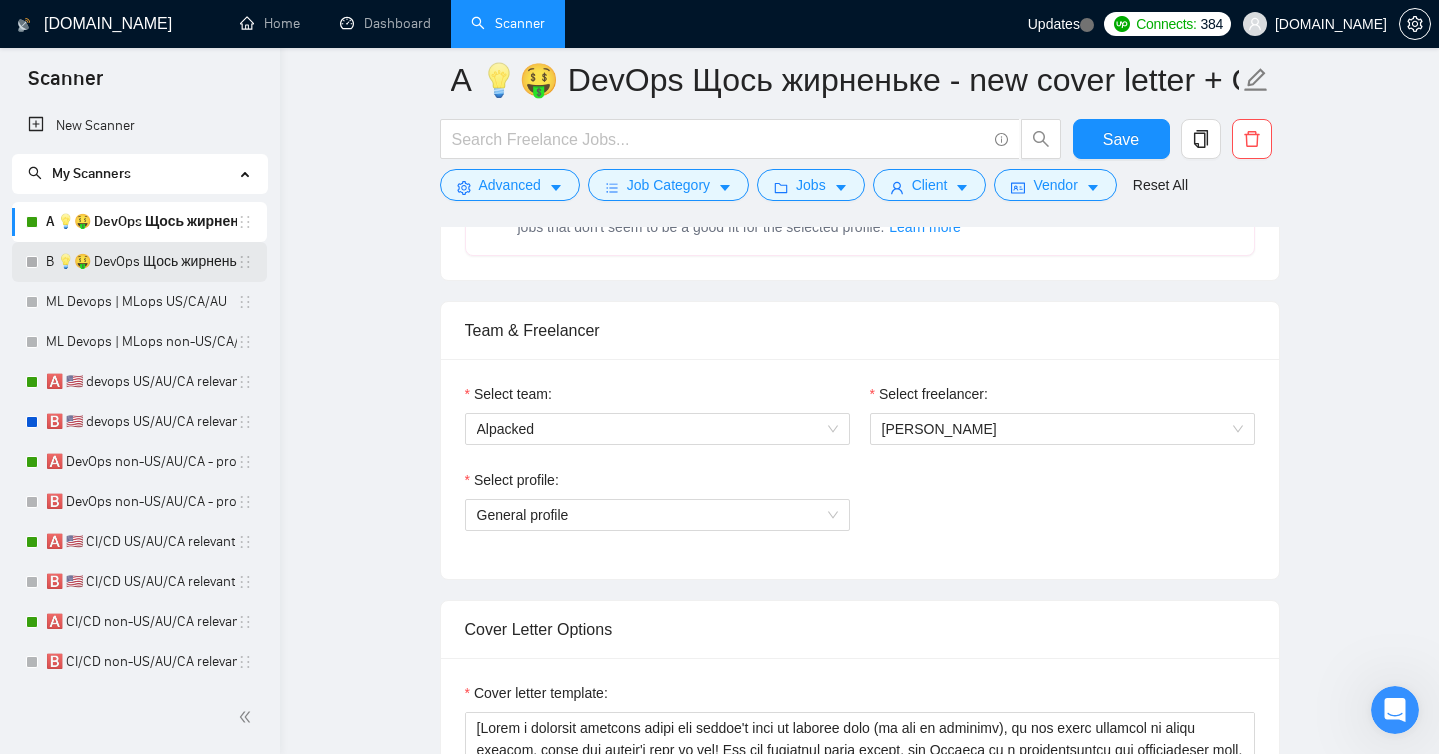 click on "B 💡🤑 DevOps Щось жирненьке - new cover letter + Laziza + General Profile" at bounding box center [141, 262] 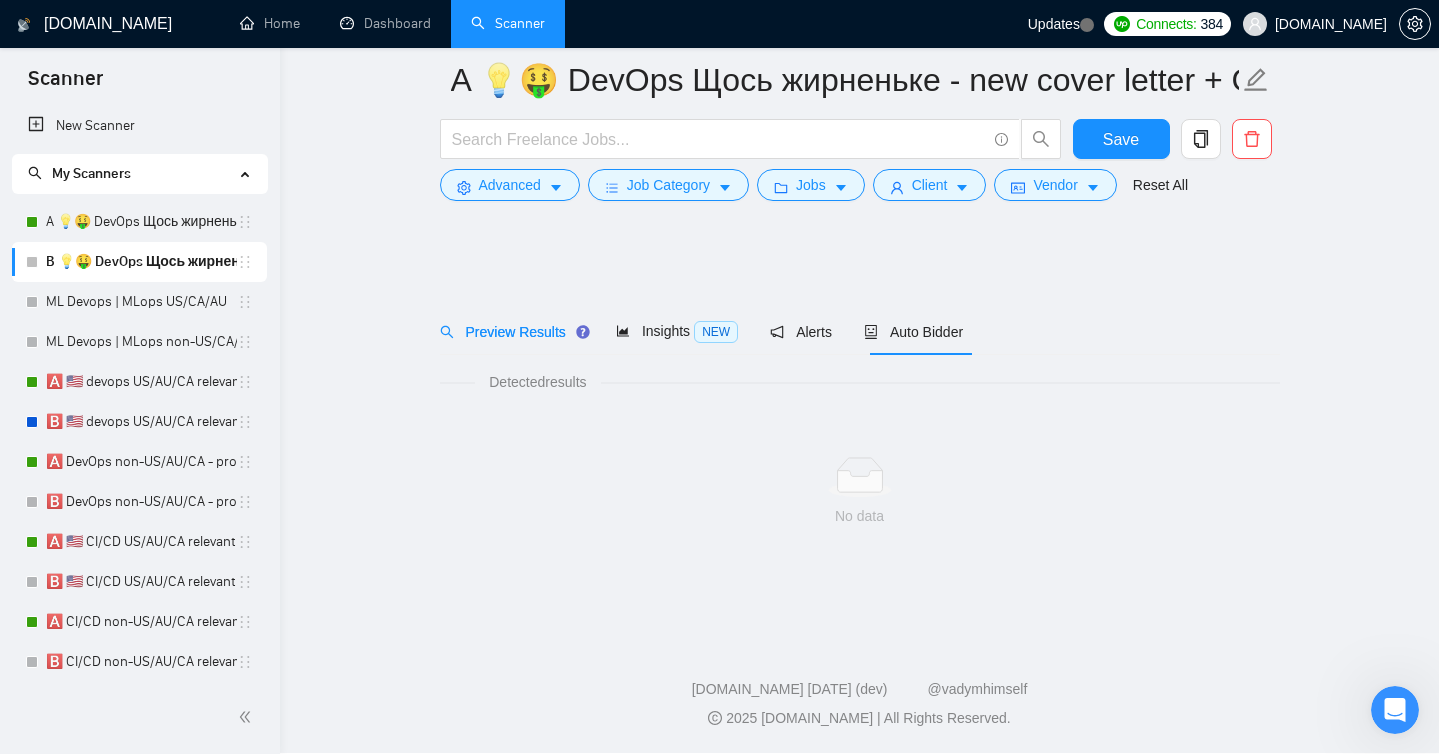scroll, scrollTop: 0, scrollLeft: 0, axis: both 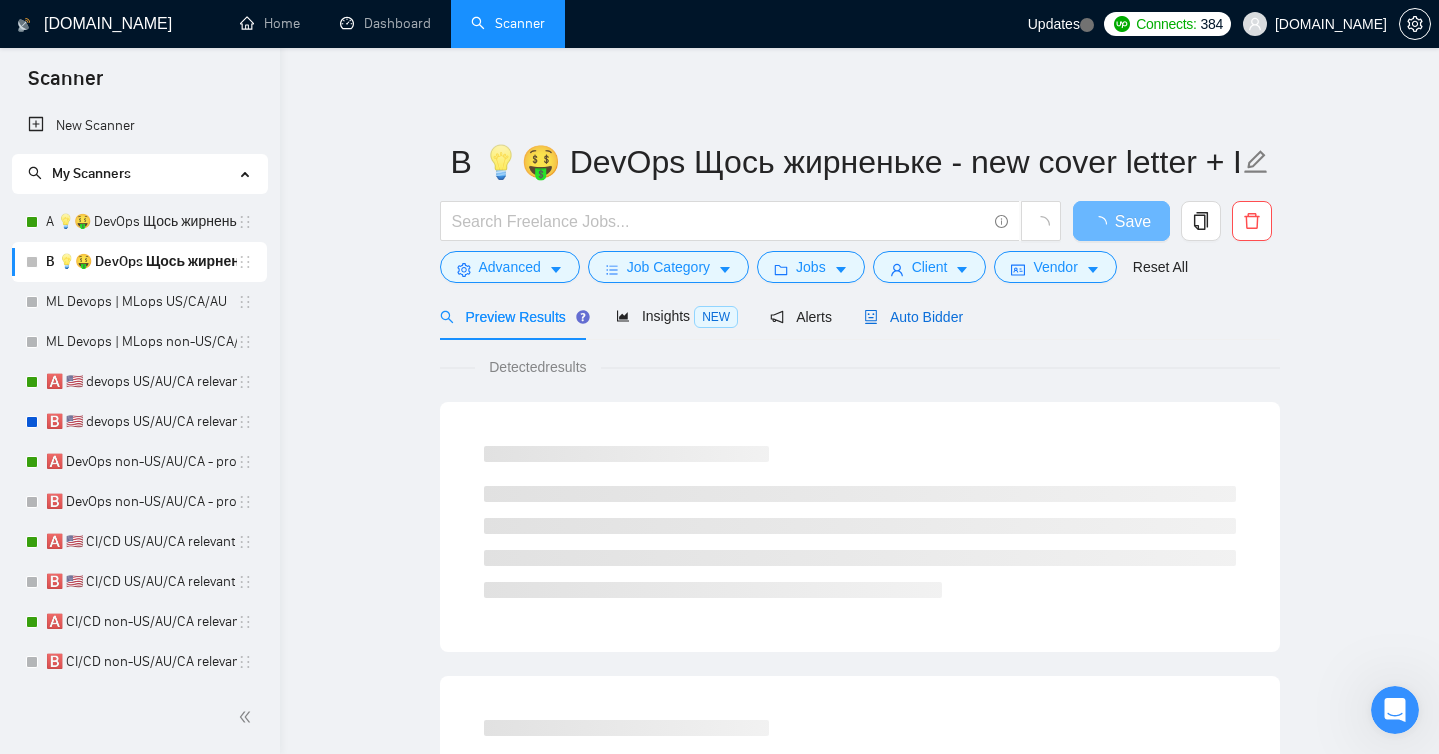 click on "Auto Bidder" at bounding box center [913, 317] 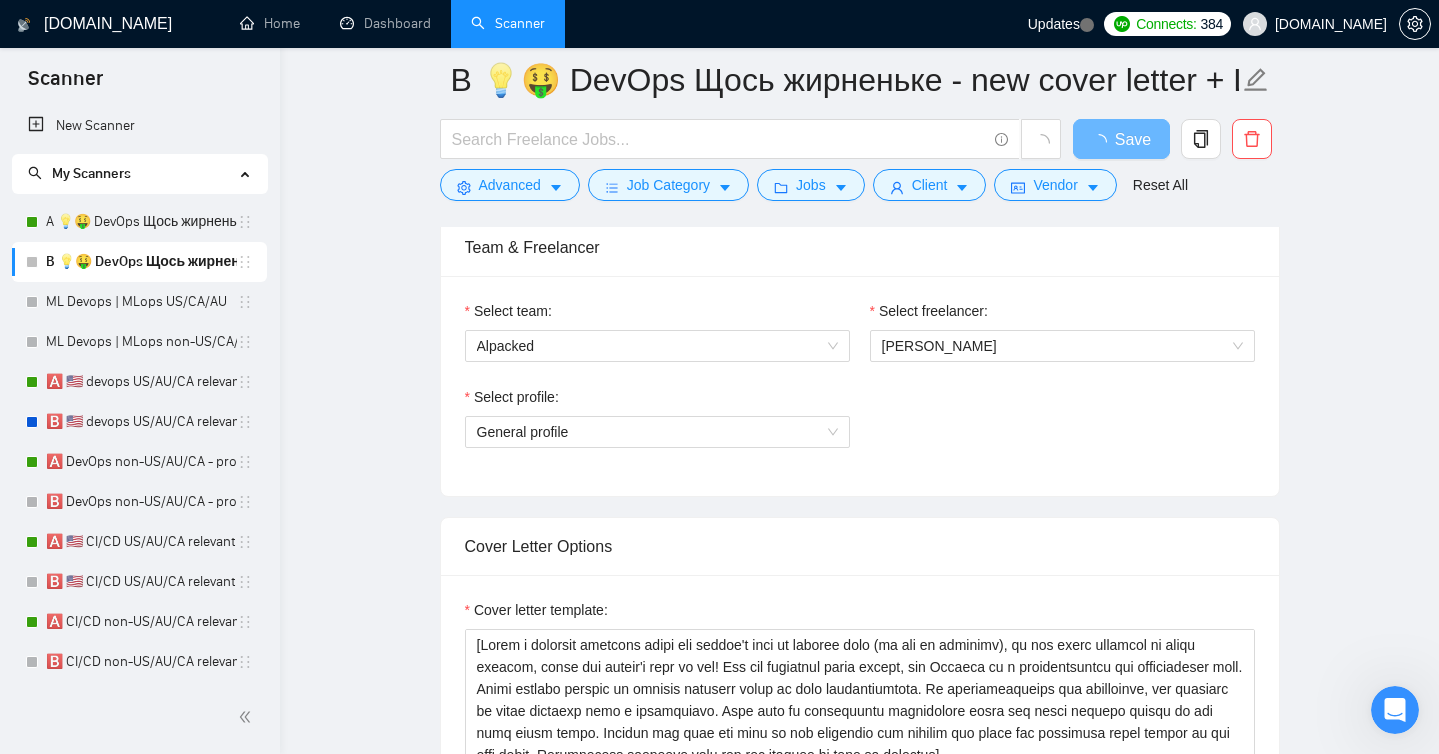 scroll, scrollTop: 1275, scrollLeft: 0, axis: vertical 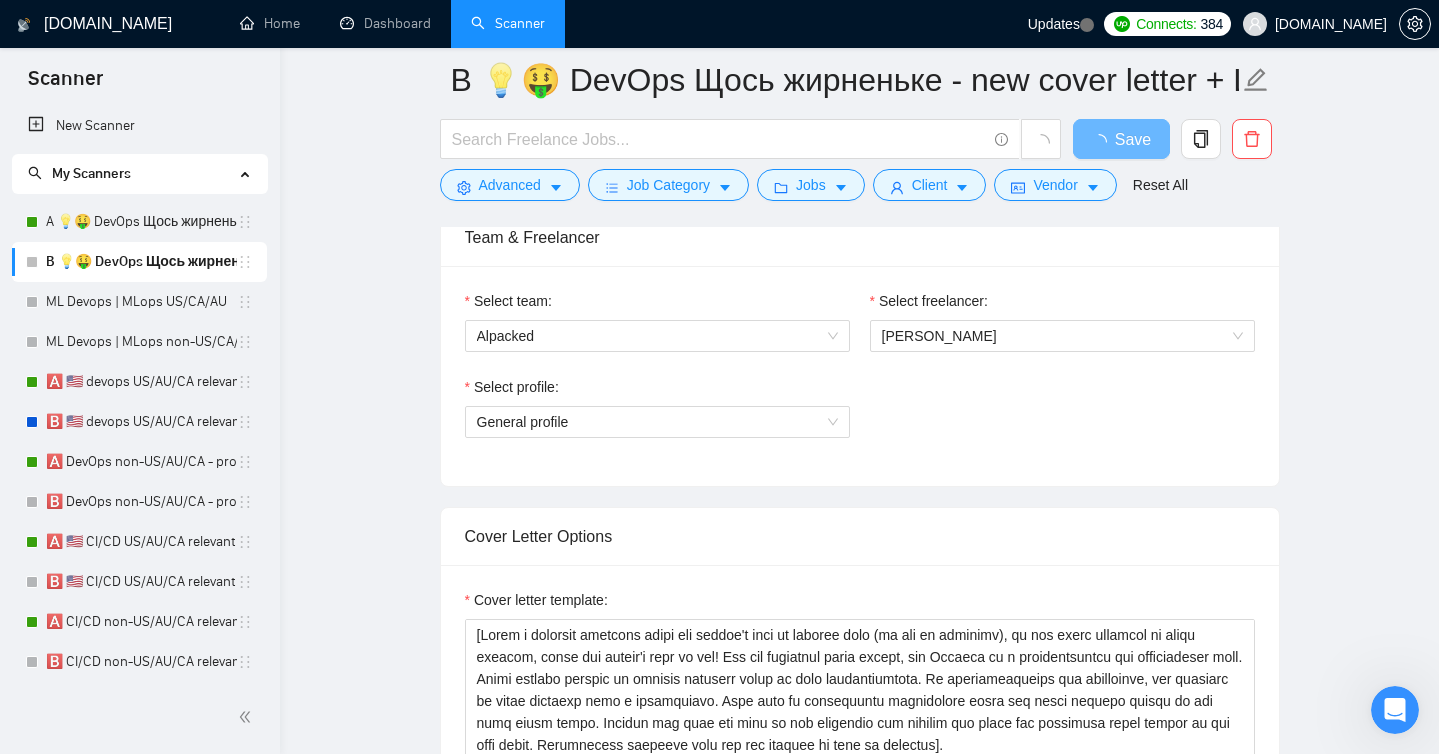 type 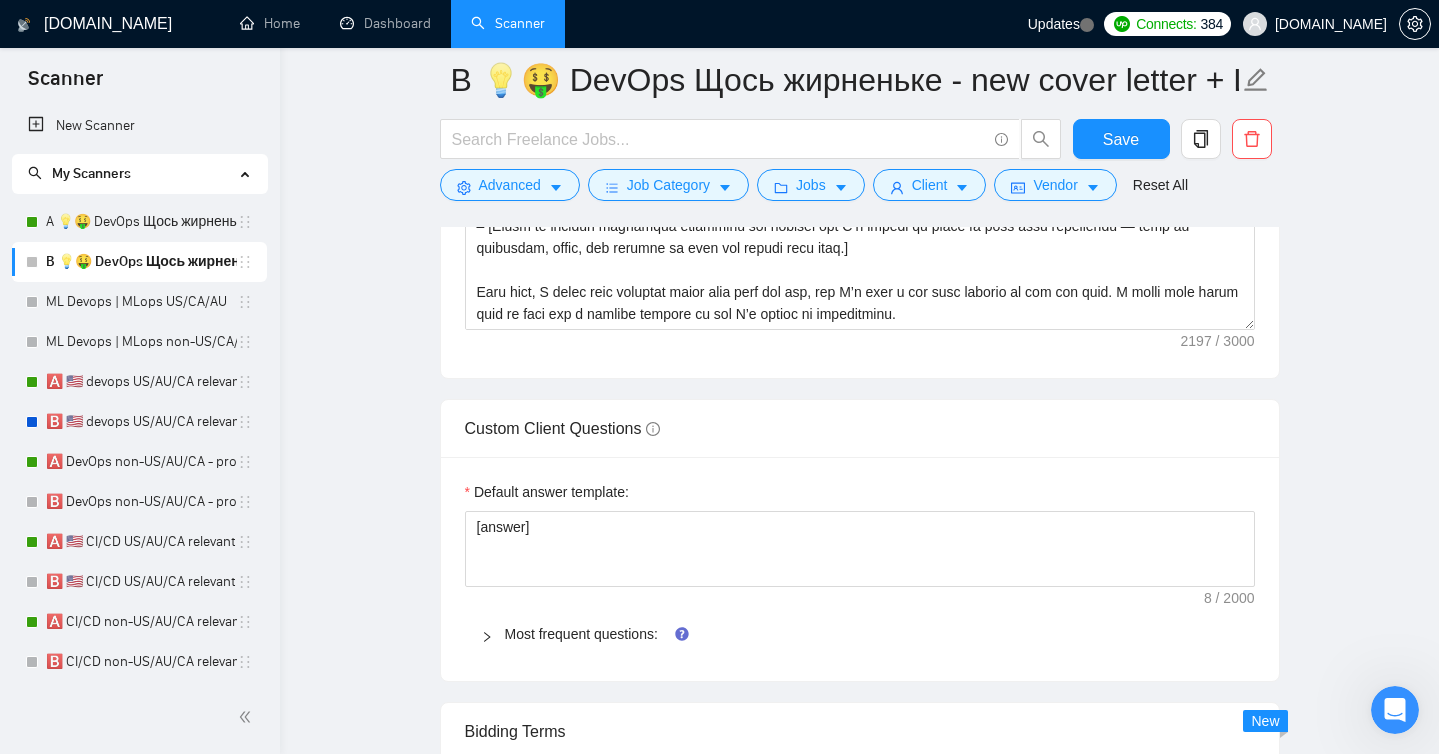 scroll, scrollTop: 1688, scrollLeft: 0, axis: vertical 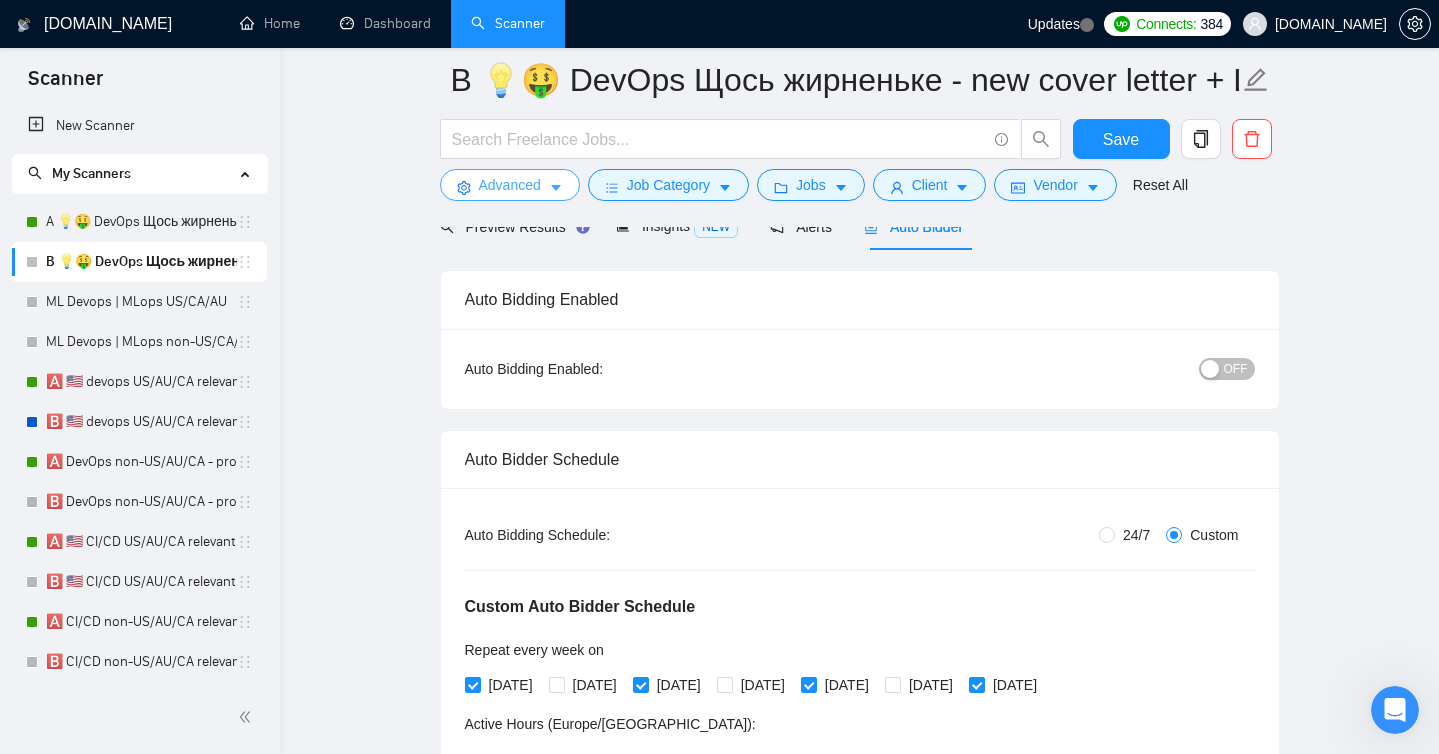click on "Advanced" at bounding box center [510, 185] 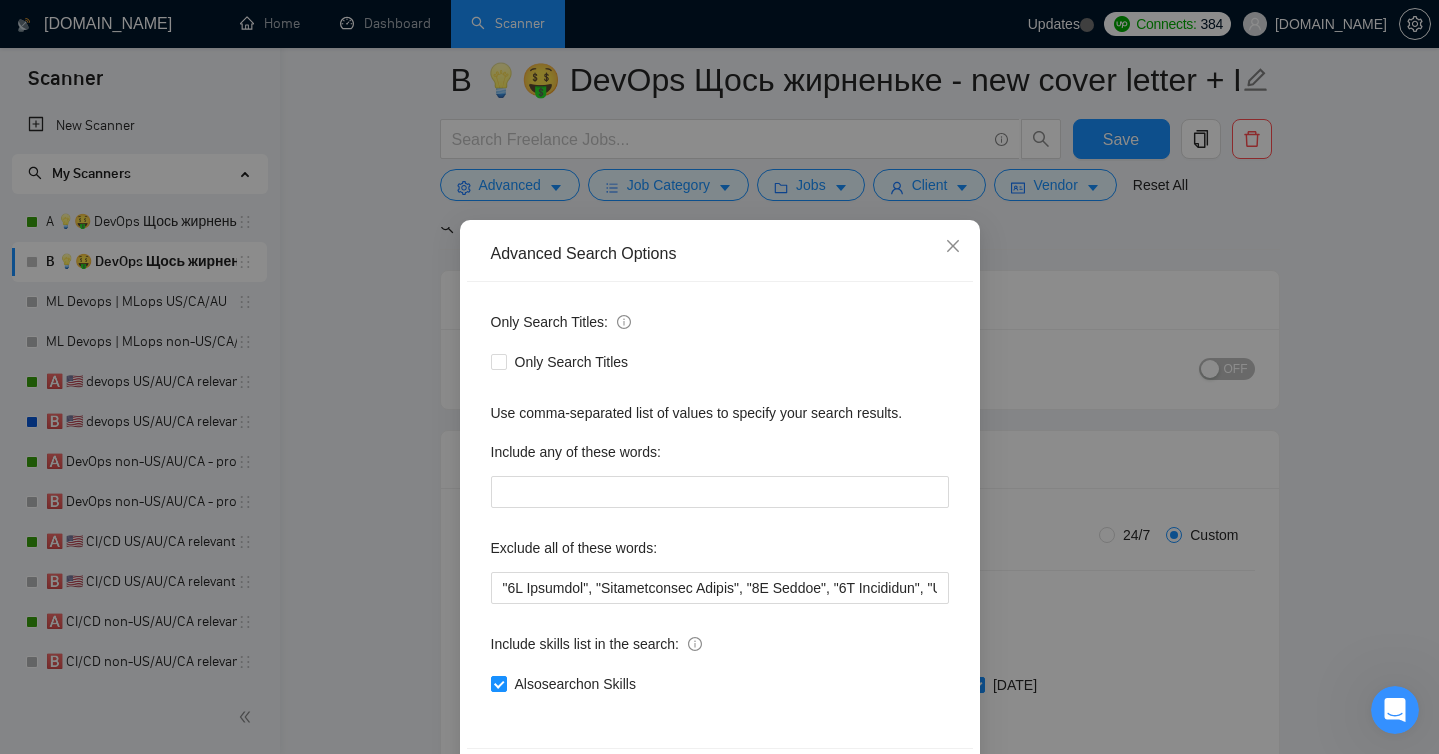 scroll, scrollTop: 78, scrollLeft: 0, axis: vertical 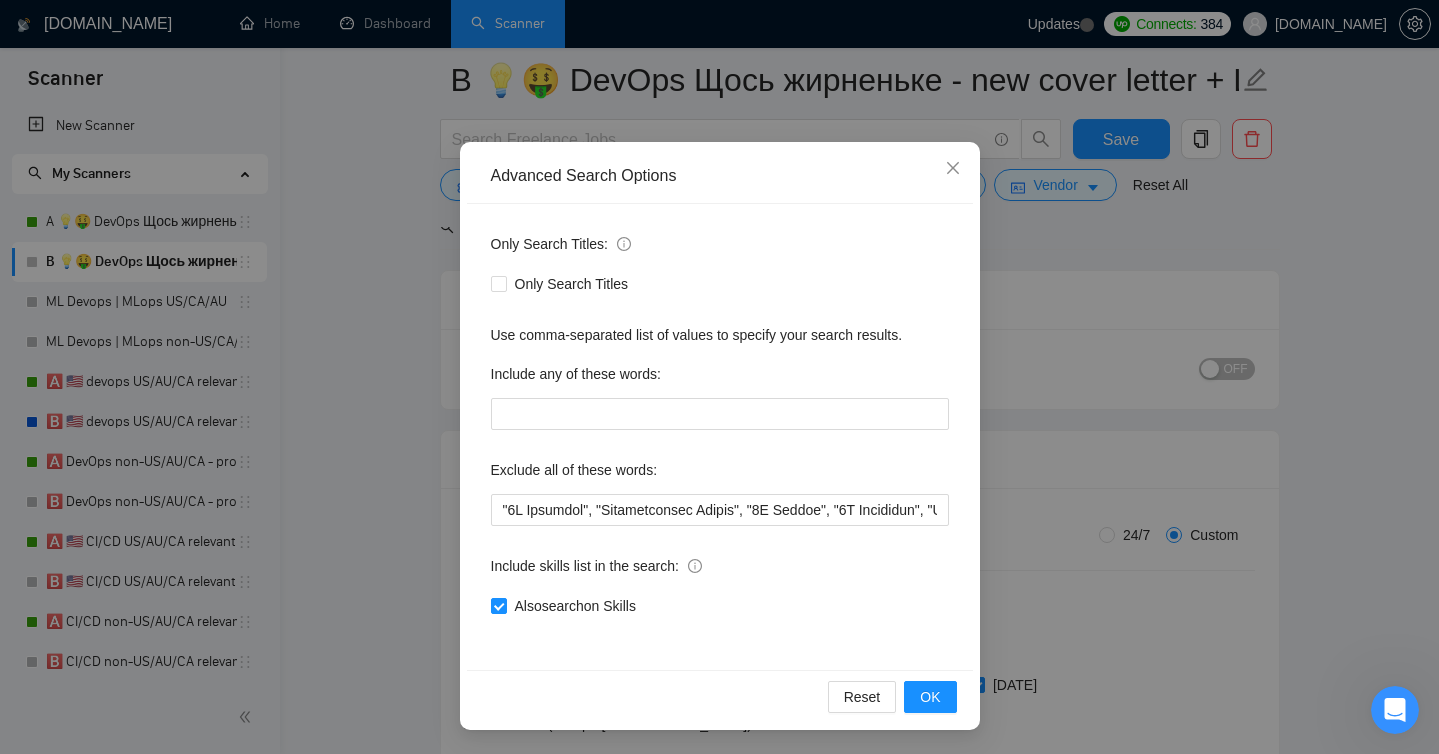 click on "Advanced Search Options Only Search Titles:   Only Search Titles Use comma-separated list of values to specify your search results. Include any of these words: Exclude all of these words: Include skills list in the search:   Also  search  on Skills Reset OK" at bounding box center [719, 377] 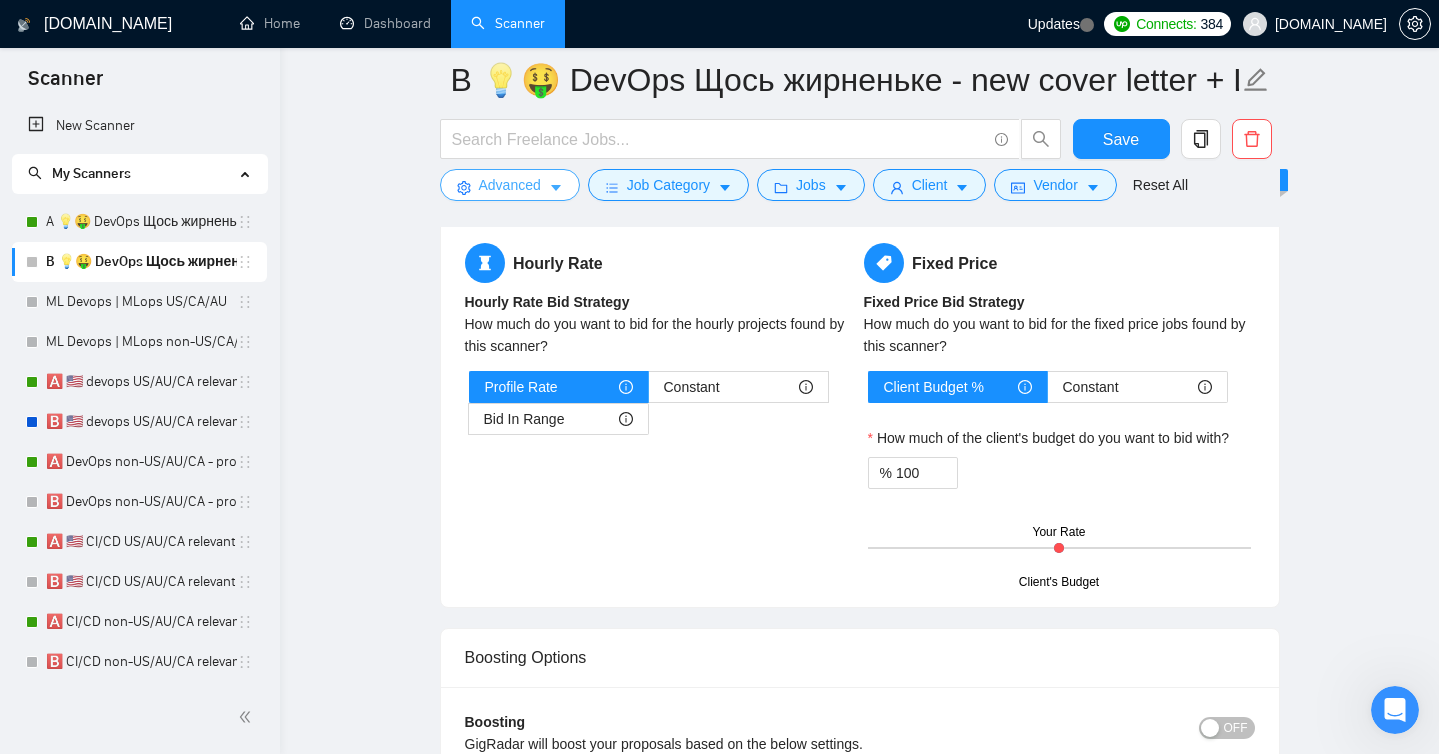 scroll, scrollTop: 2546, scrollLeft: 0, axis: vertical 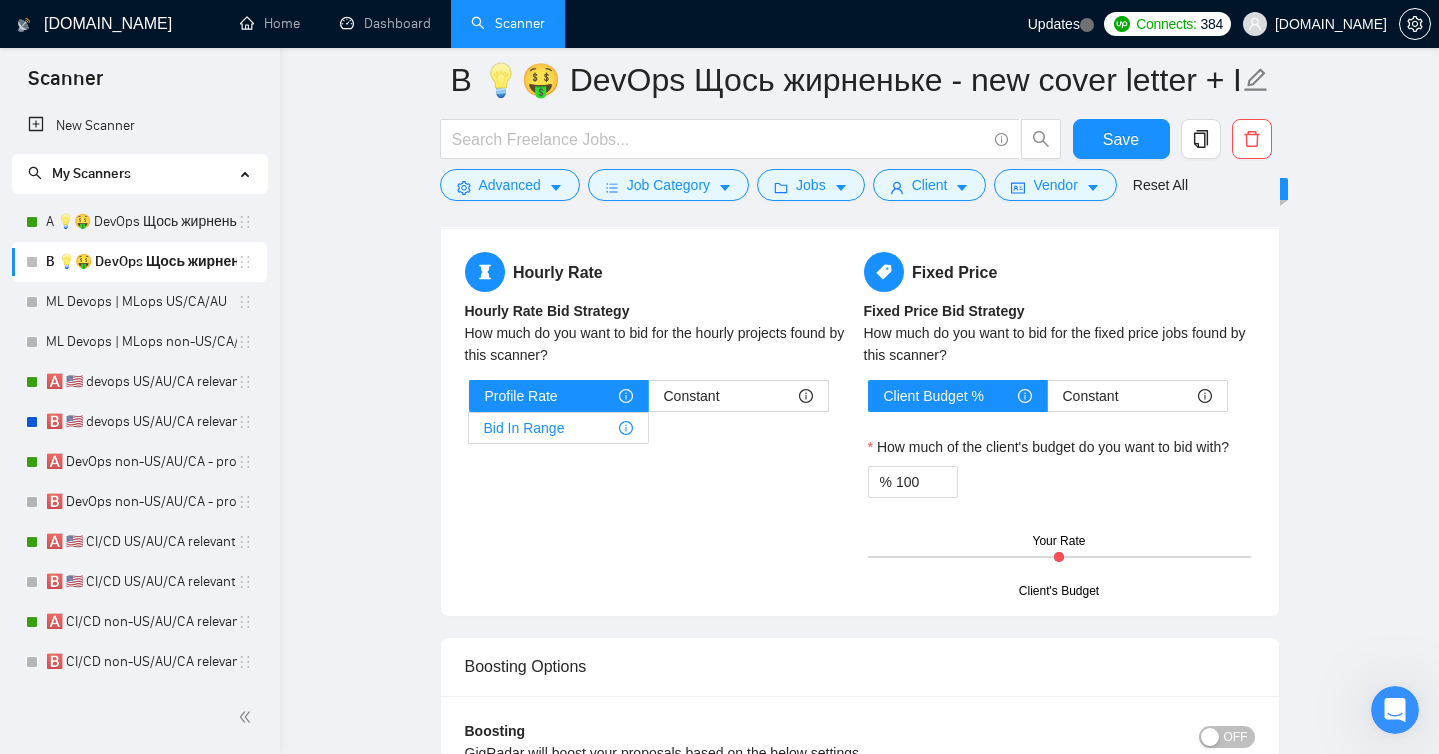 click on "Bid In Range" at bounding box center (524, 428) 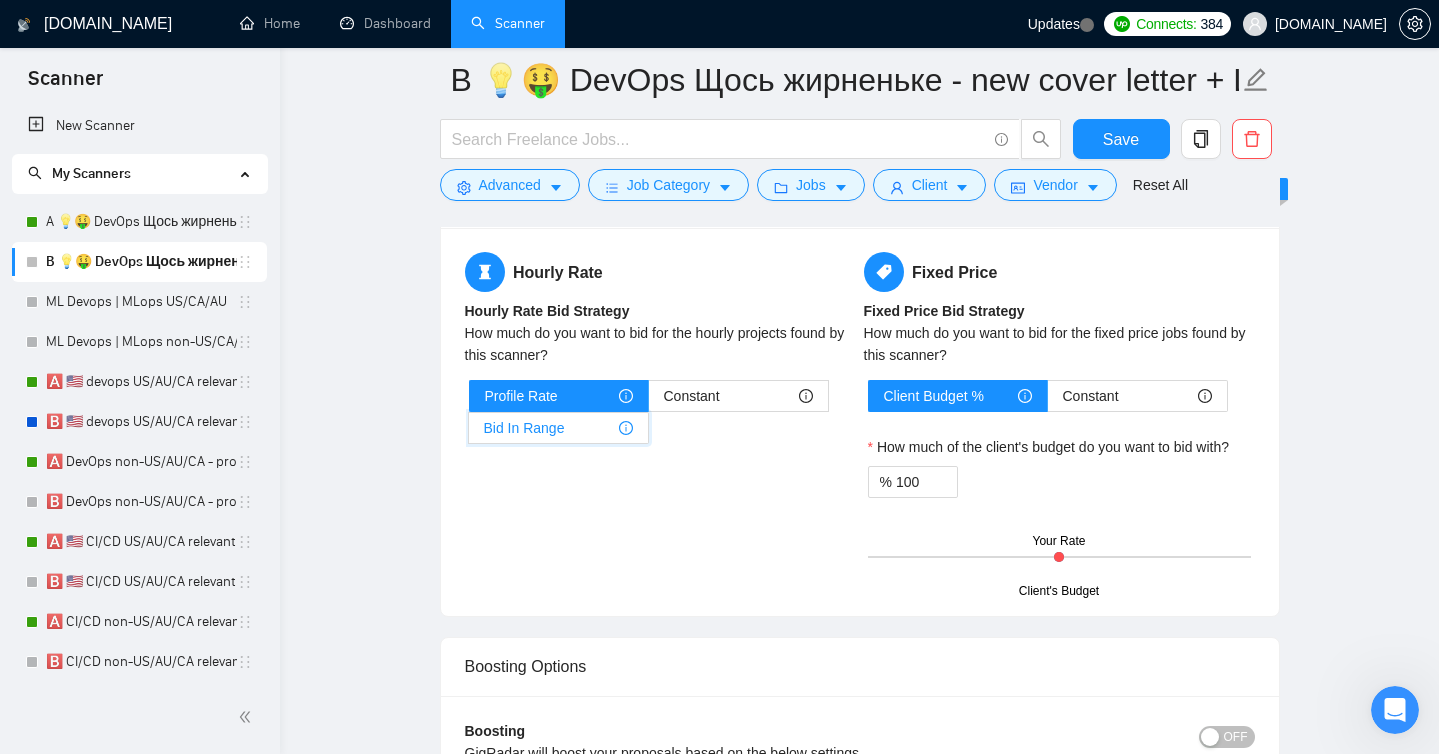 click on "Bid In Range" at bounding box center [469, 433] 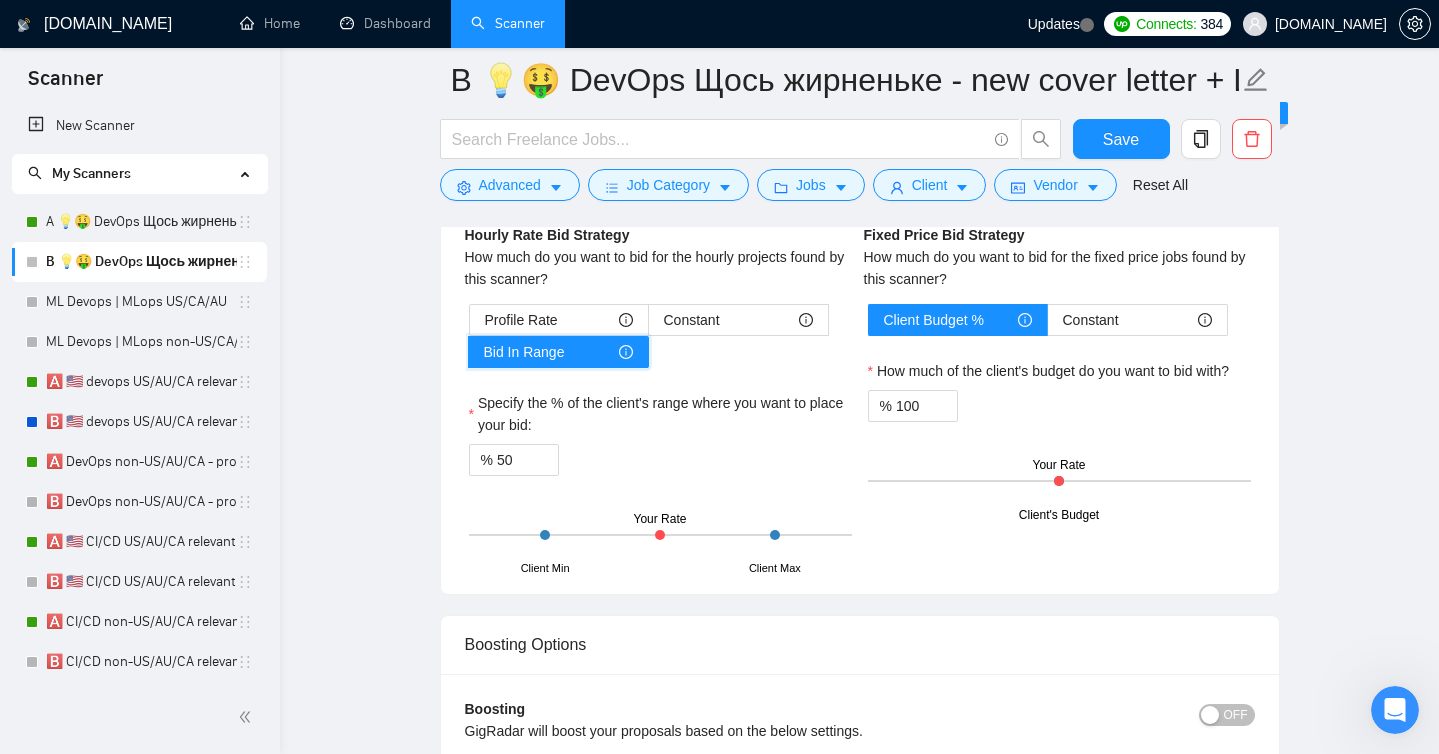 scroll, scrollTop: 2631, scrollLeft: 0, axis: vertical 